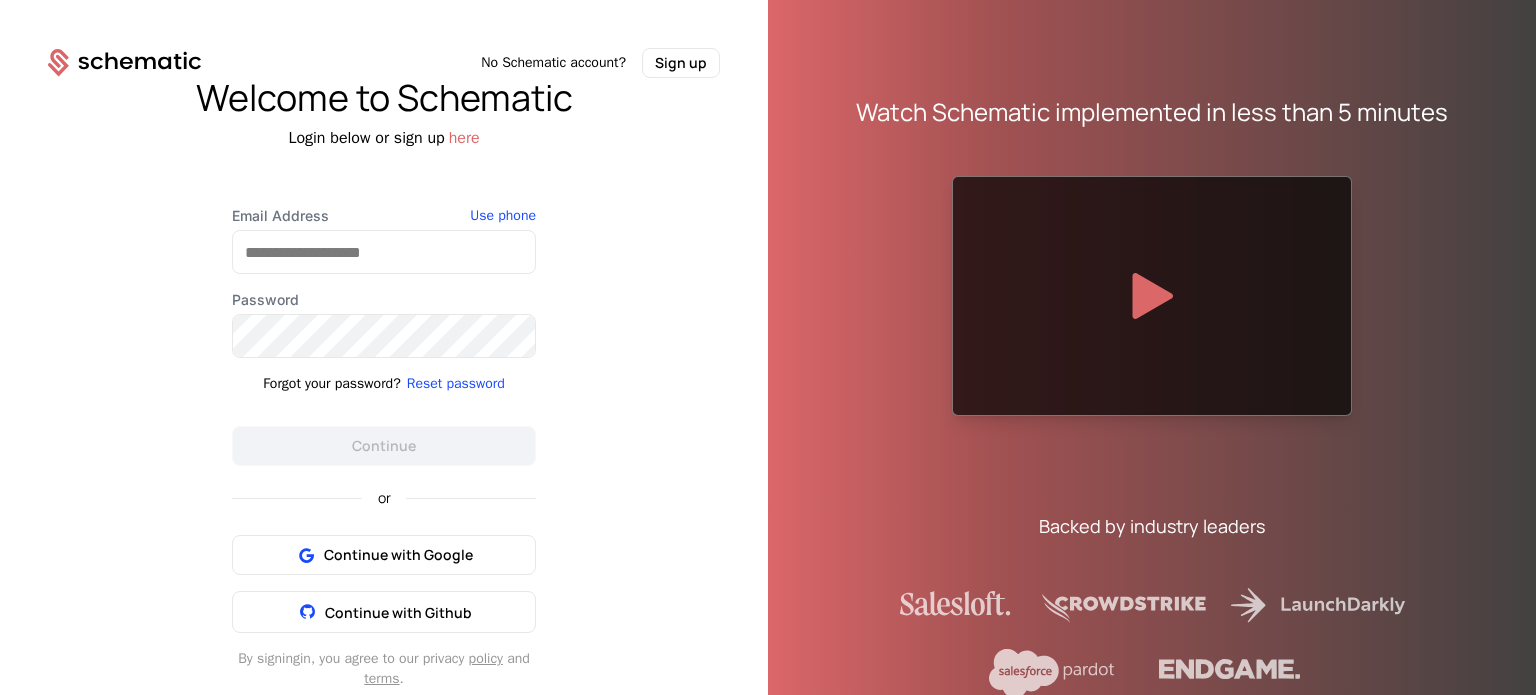 scroll, scrollTop: 0, scrollLeft: 0, axis: both 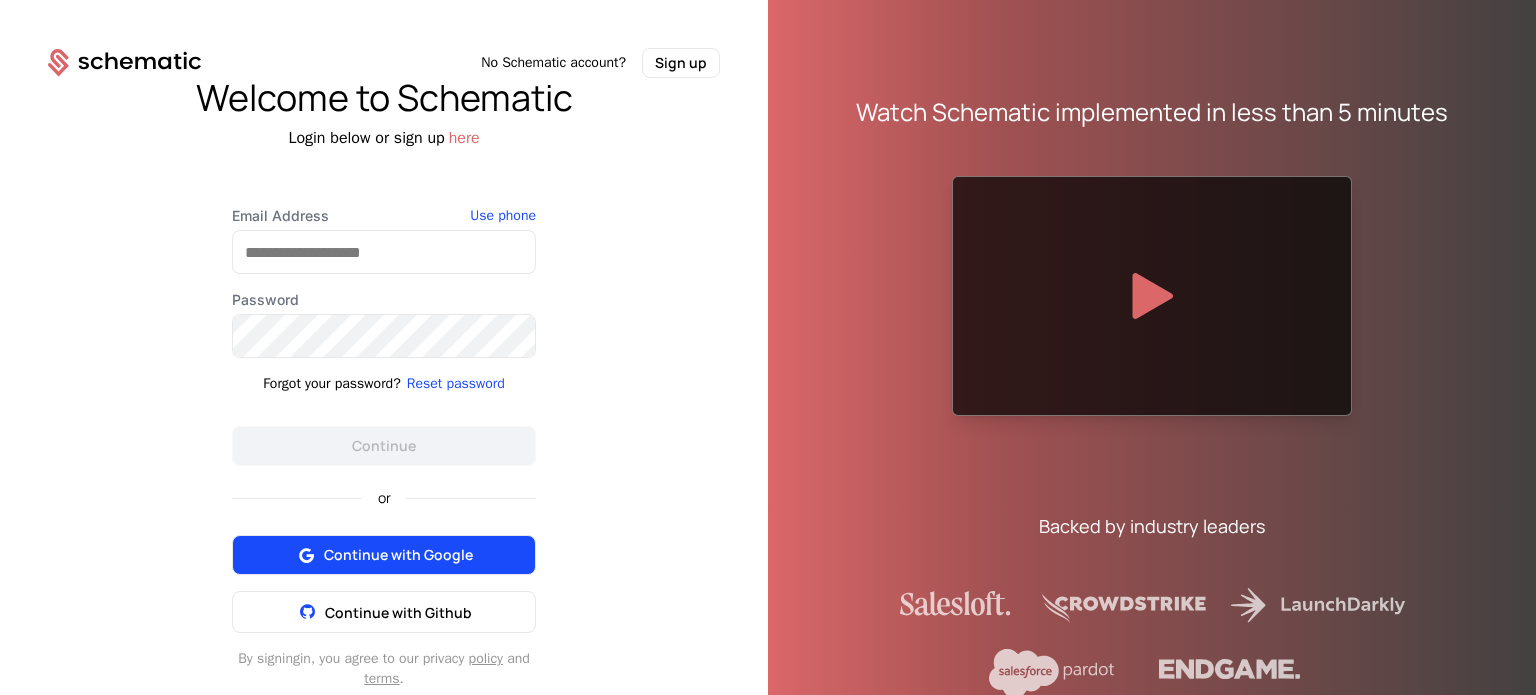 click on "Continue with Google" at bounding box center [398, 555] 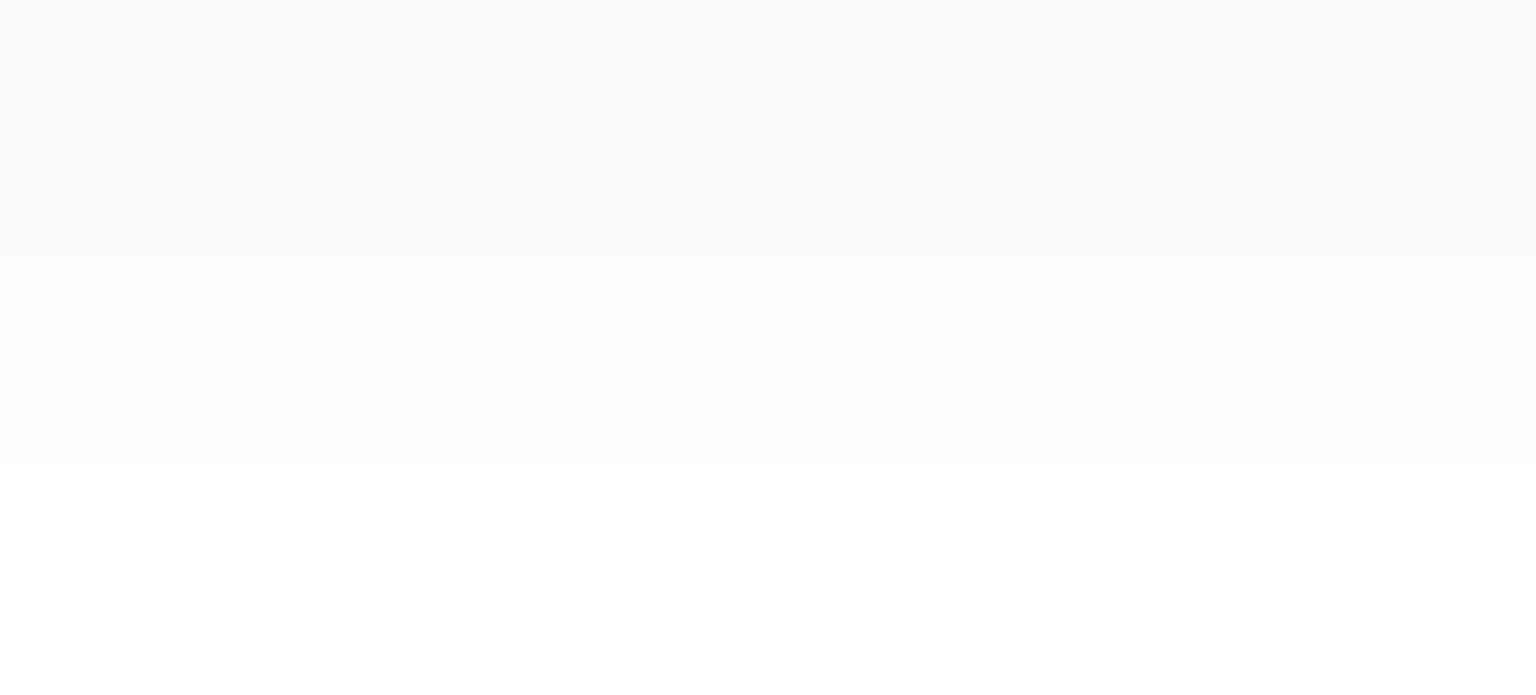 scroll, scrollTop: 0, scrollLeft: 0, axis: both 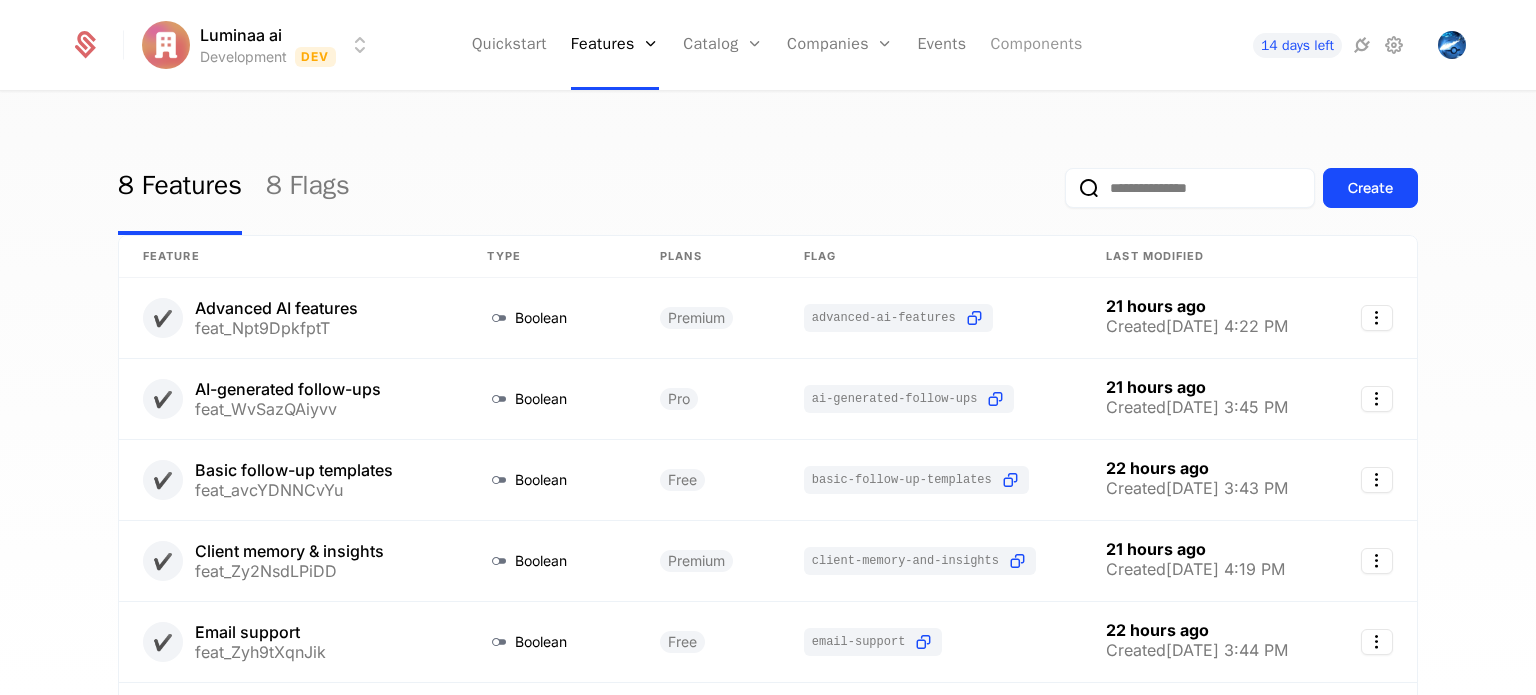 click on "Components" at bounding box center (1036, 45) 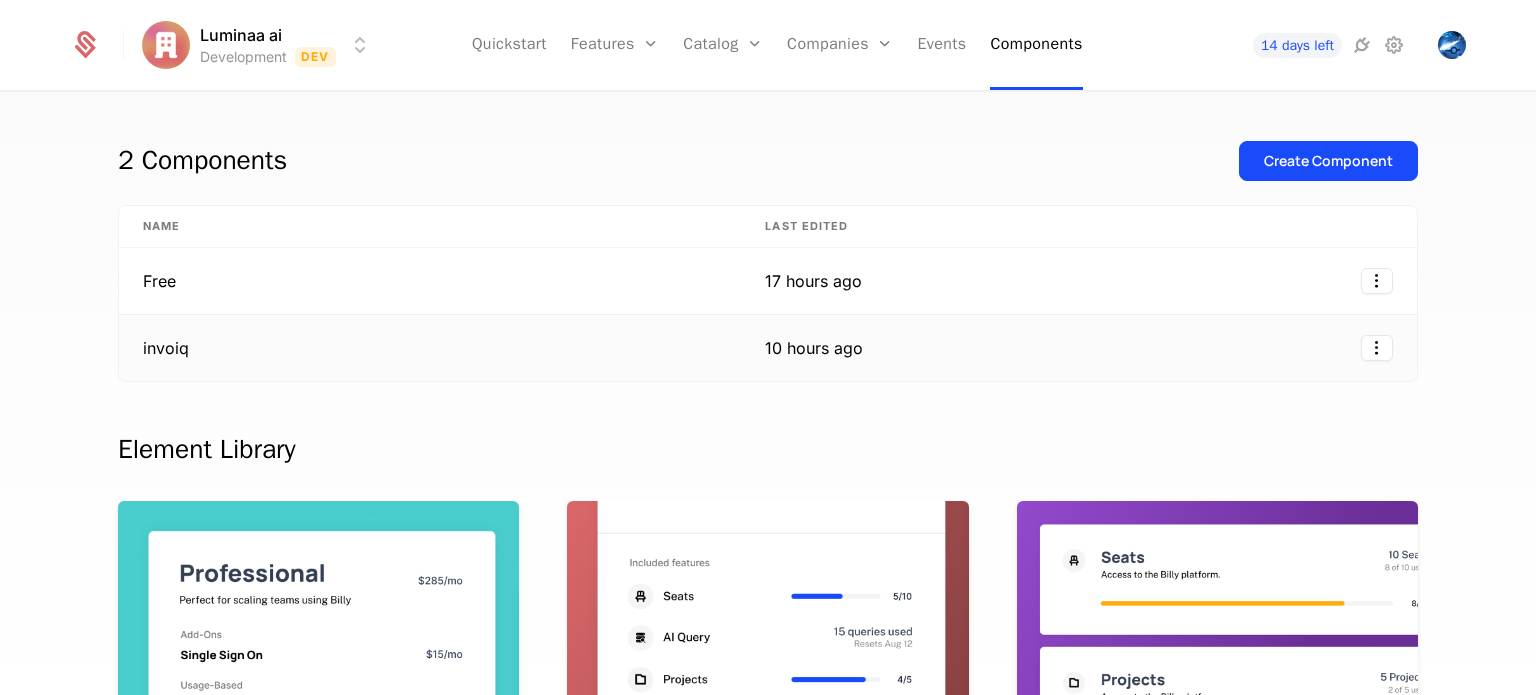 click on "invoiq" at bounding box center (430, 348) 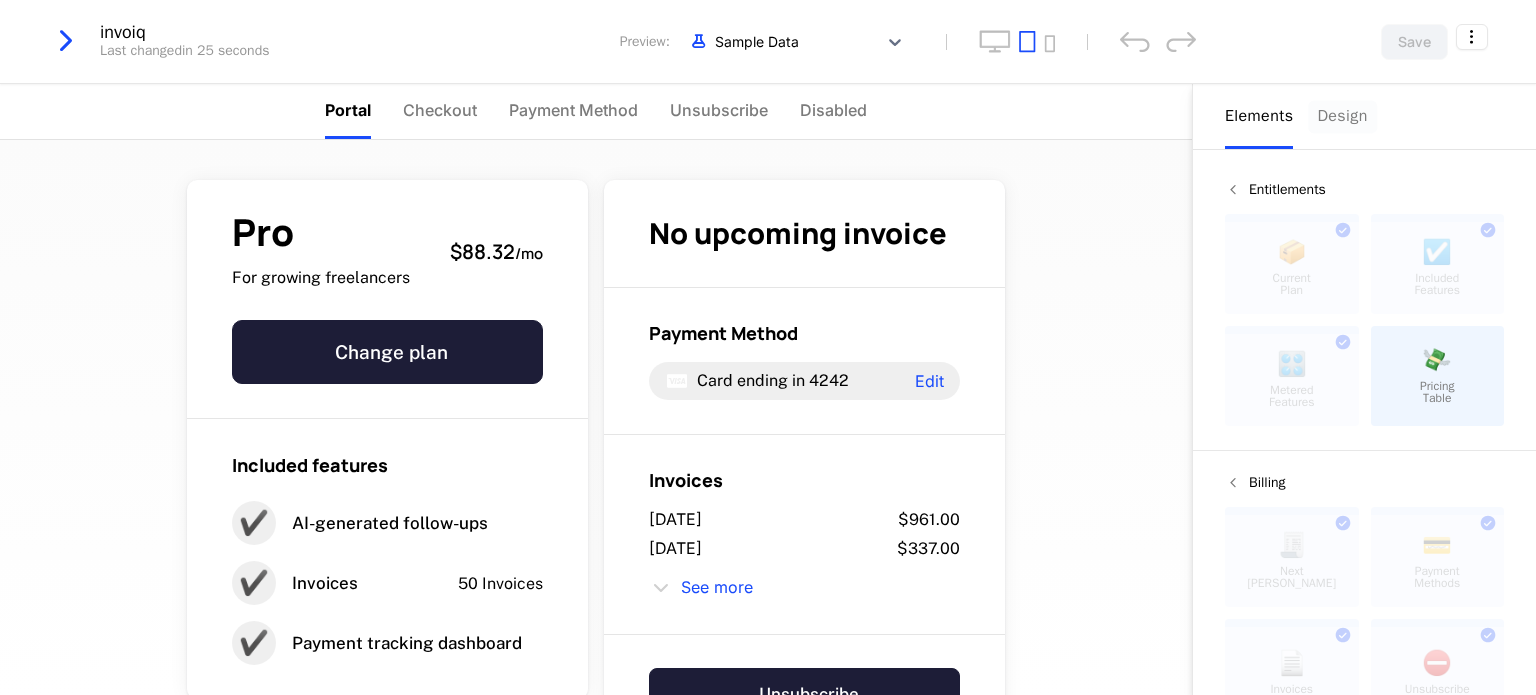 click on "Design" at bounding box center (1342, 116) 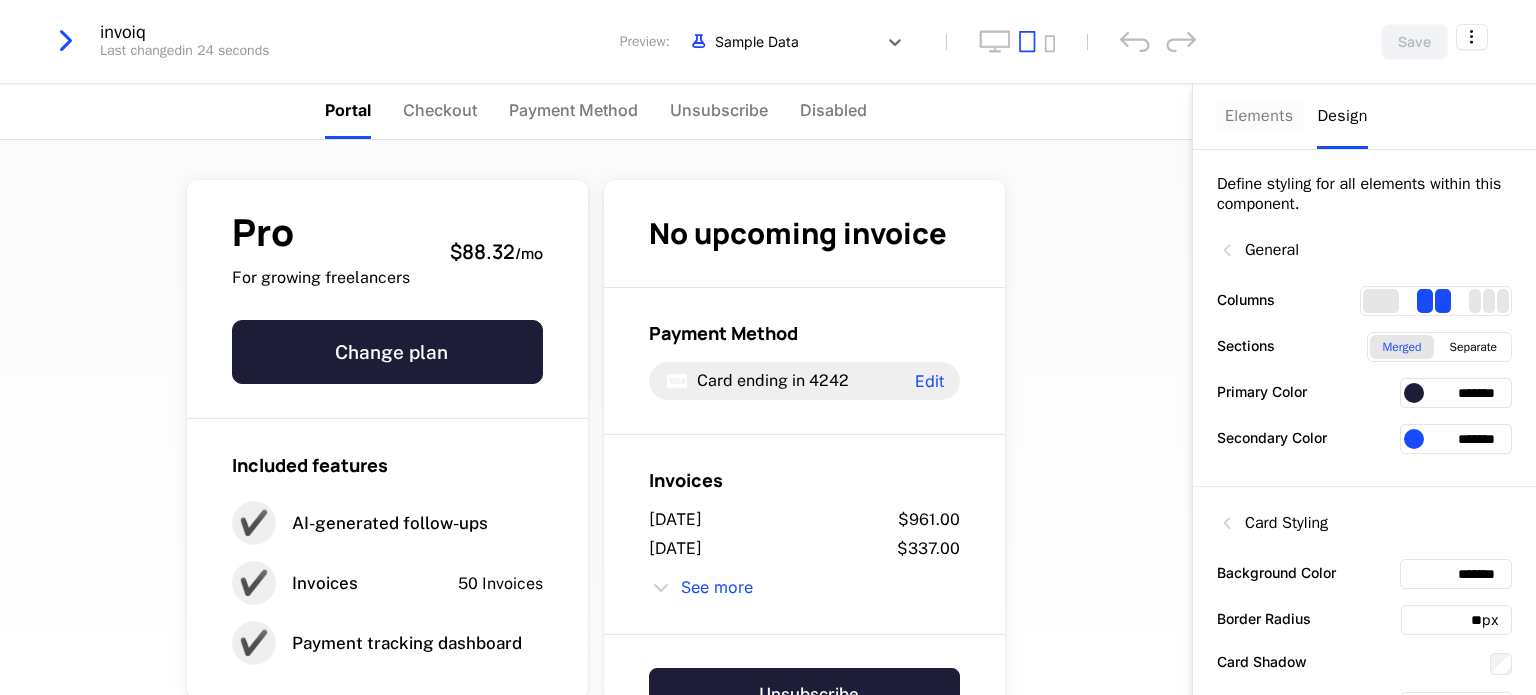 click on "Elements" at bounding box center (1259, 116) 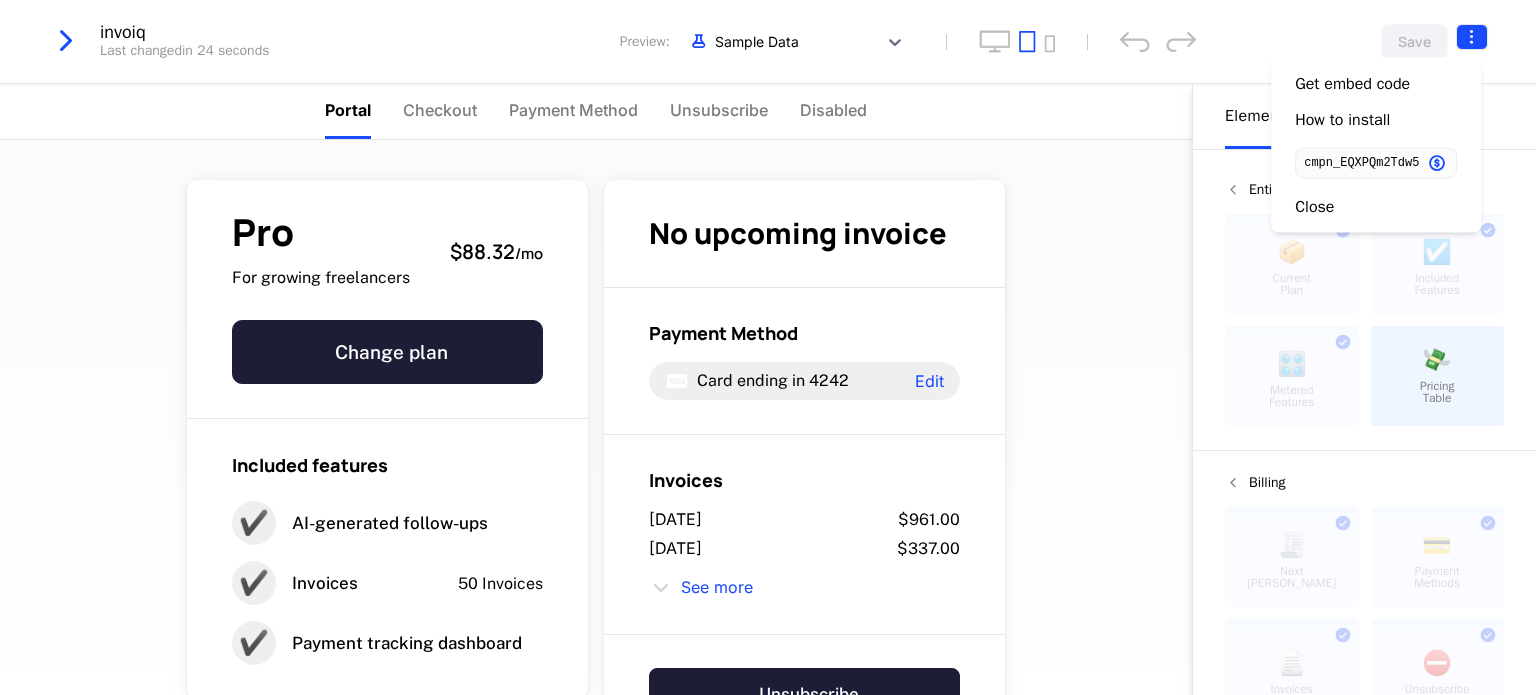 click on "Luminaa ai Development Dev Quickstart Features Features Flags Catalog Plans Add Ons Configuration Companies Companies Users Events Components 14 days left invoiq Last changed  in 24 seconds Preview: Sample Data Save Portal Checkout Payment Method Unsubscribe Disabled Pro For growing freelancers $88.32 / mo Change plan Included features ✔️ AI-generated follow-ups ✔️ Invoices 50   Invoices ✔️ Payment tracking dashboard No upcoming invoice Payment Method Card ending in   4242 Edit Invoices July 16, 2025 $961.00 July 12, 2025 $337.00 See more Unsubscribe ✔️ Invoices 47   Invoices Limit of 50 47 / 50 Powered by   Elements Design Entitlements 📦 Current Plan This component can only be used once ☑️ Included Features This component can only be used once 🎛️ Metered Features This component can only be used once 💸 Pricing Table Billing 🧾 Next Bill Due This component can only be used once 💳 Payment Methods This component can only be used once 📄 Invoices This component can" at bounding box center [768, 347] 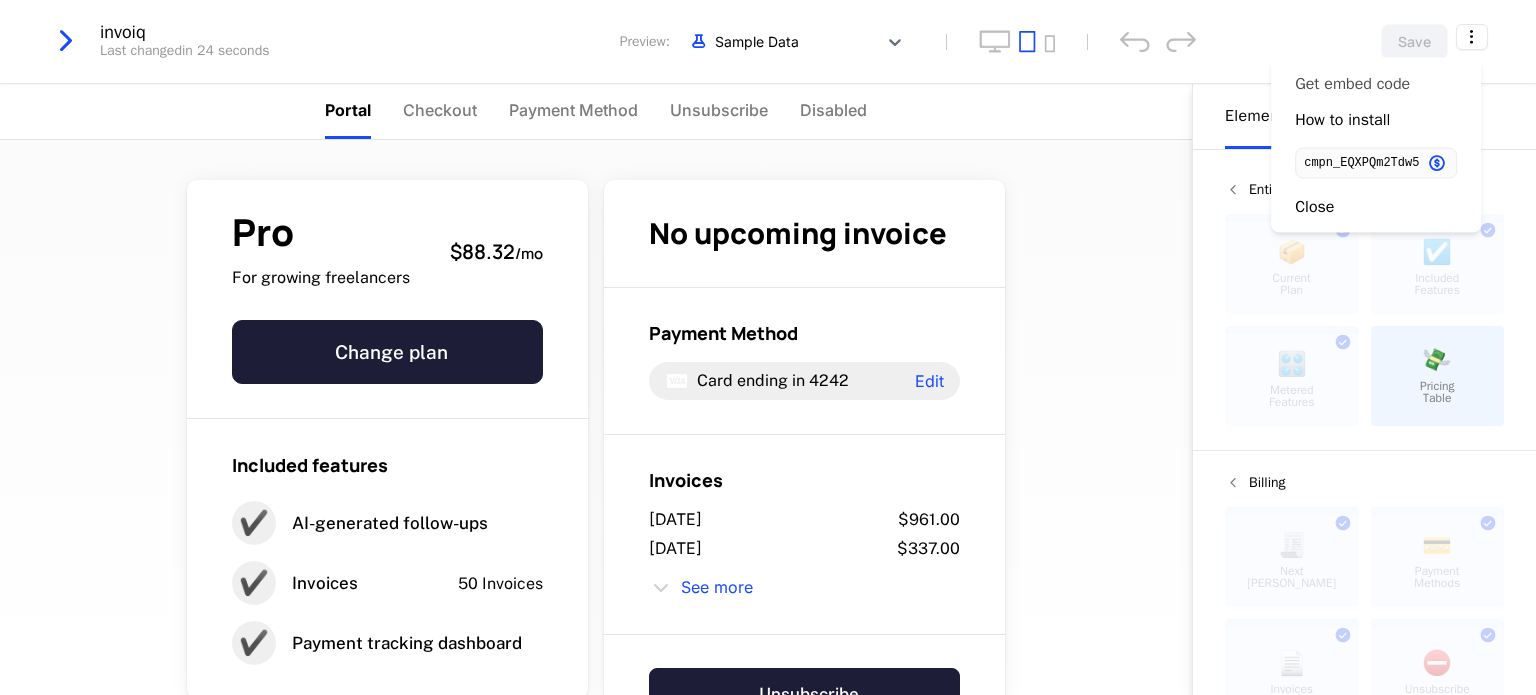 click on "Get embed code" at bounding box center (1352, 84) 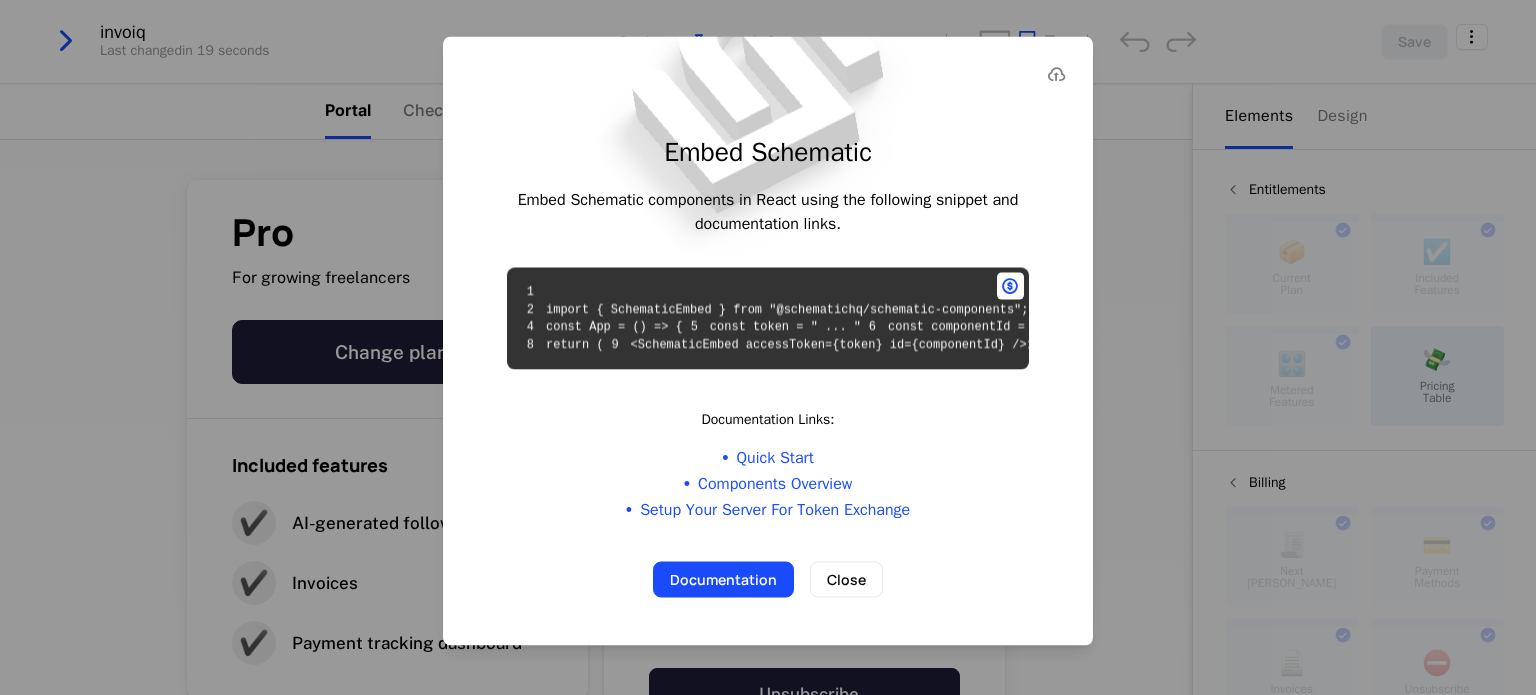 click on "1
2     import { SchematicEmbed } from "@schematichq/schematic-components";
3
4     const App = () => {
5       const token = " ... "
6       const componentId = "cmpn_EQXPQm2Tdw5"
7
8       return (
9         <SchematicEmbed accessToken={token} id={componentId} />
10       )
11     }
12" at bounding box center (768, 319) 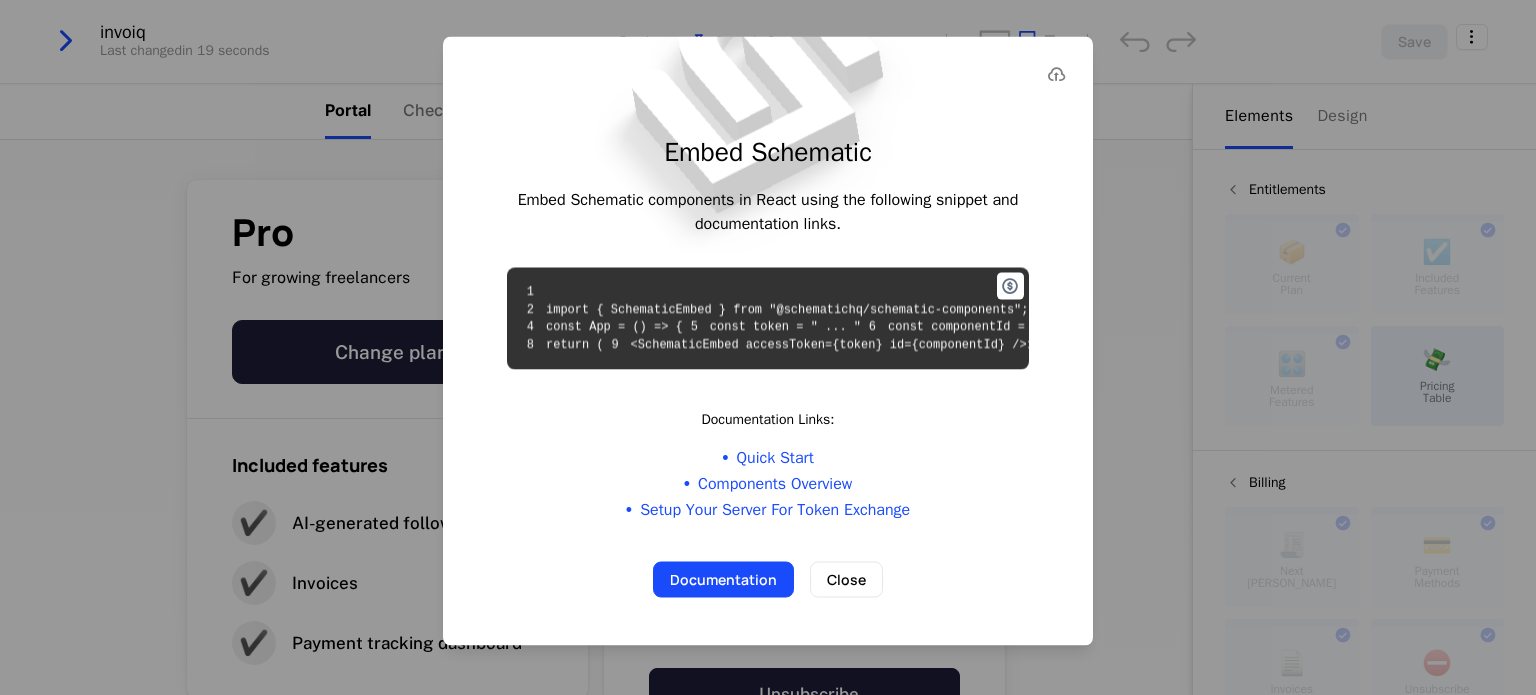 click at bounding box center (1010, 286) 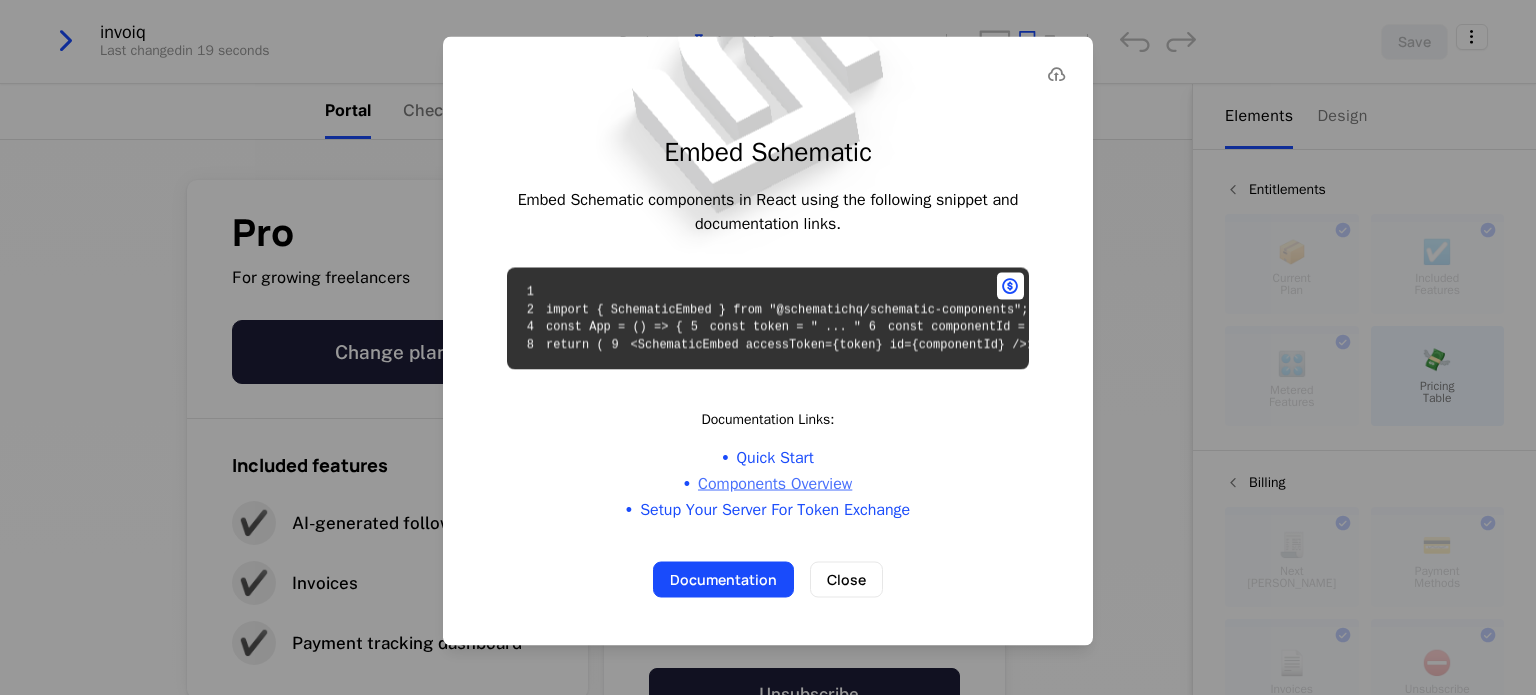scroll, scrollTop: 103, scrollLeft: 0, axis: vertical 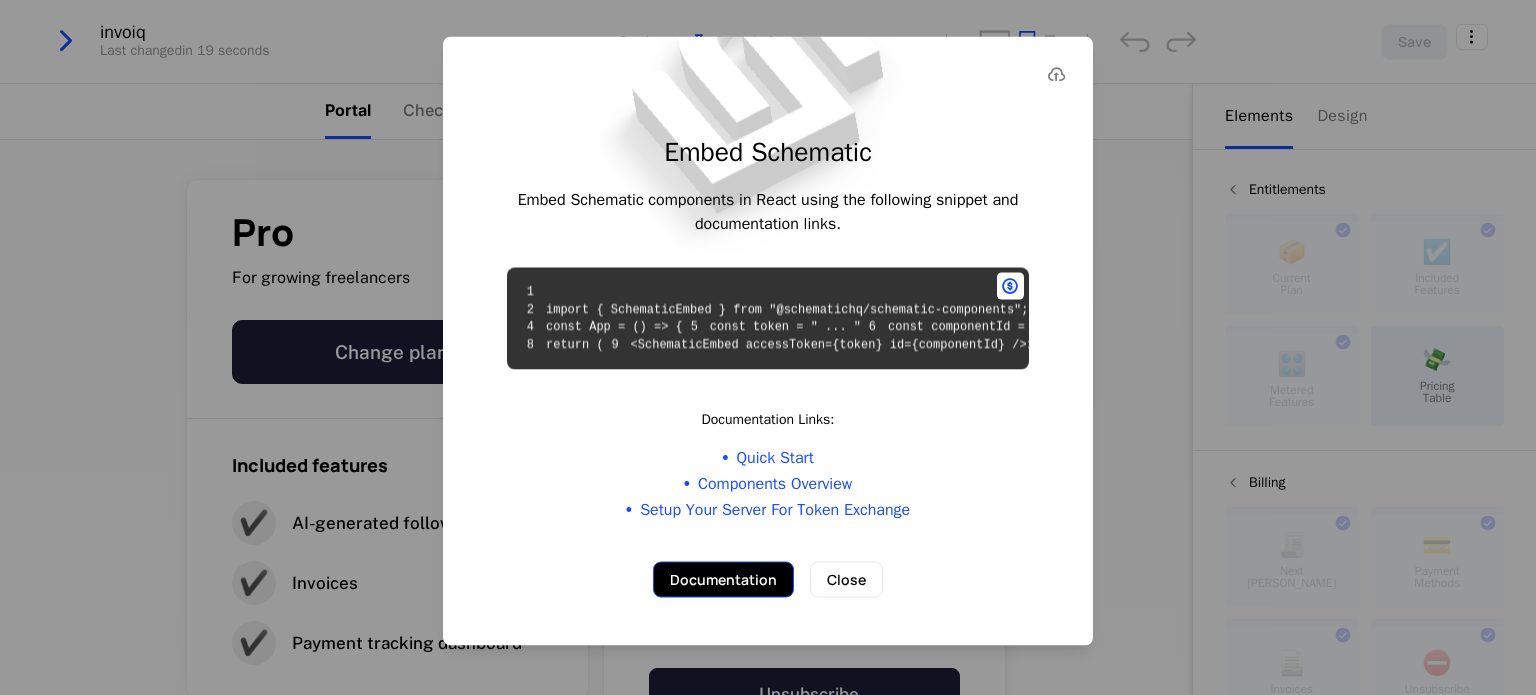 click on "Documentation" at bounding box center (723, 580) 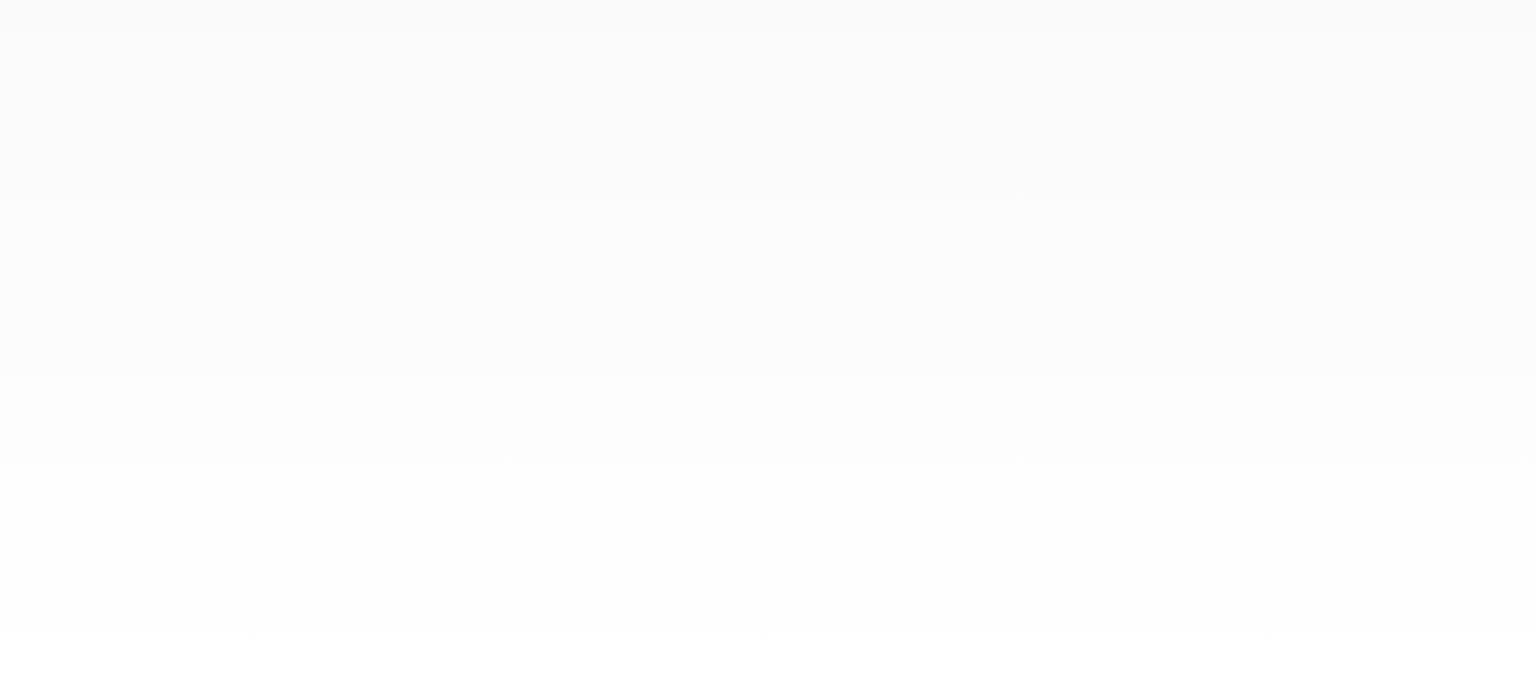 scroll, scrollTop: 0, scrollLeft: 0, axis: both 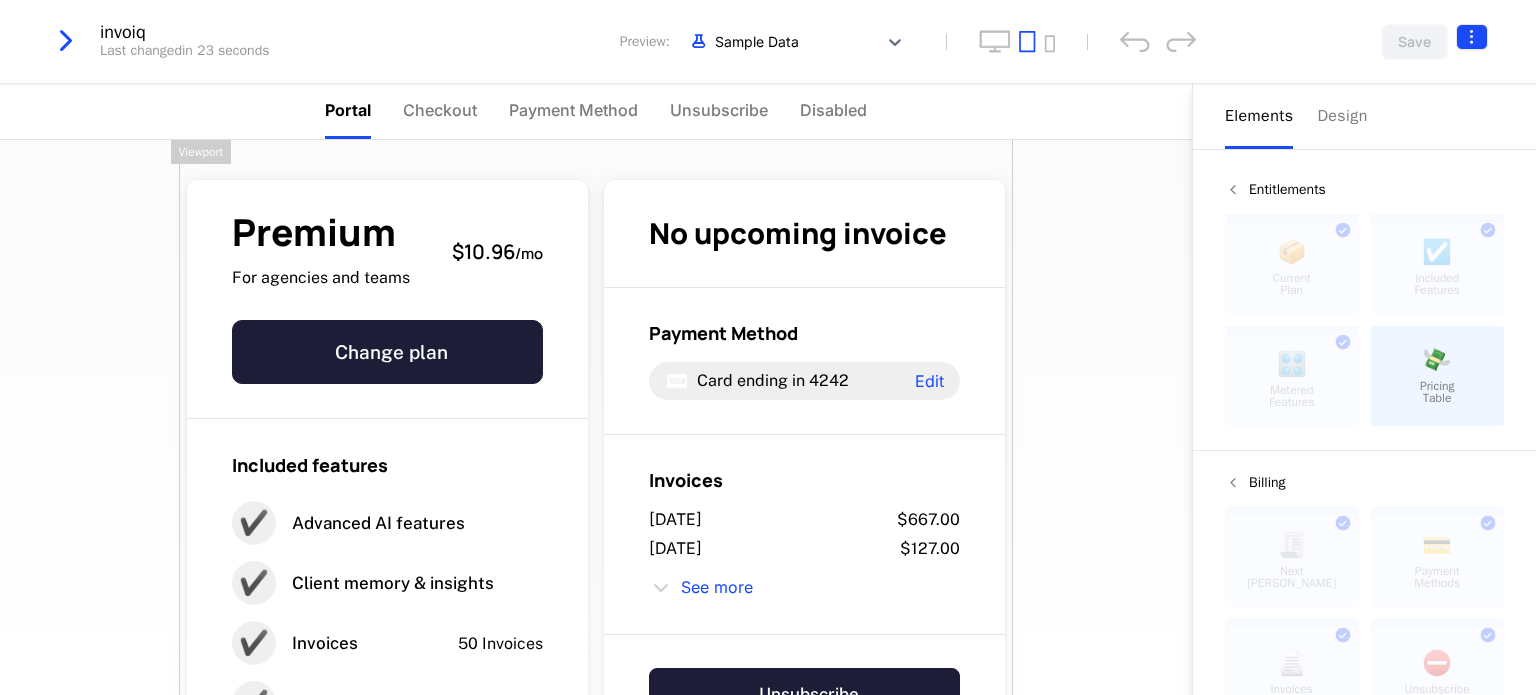 click on "Luminaa ai Development Dev Quickstart Features Features Flags Catalog Plans Add Ons Configuration Companies Companies Users Events Components 14 days left invoiq Last changed  in 23 seconds Preview: Sample Data Save Portal Checkout Payment Method Unsubscribe Disabled Premium For agencies and teams $10.96 / mo Change plan Included features ✔️ Advanced AI features ✔️ Client memory & insights ✔️ Invoices 50   Invoices ✔️ Tone customization No upcoming invoice Payment Method Card ending in   4242 Edit Invoices July 15, 2025 $667.00 July 14, 2025 $127.00 See more Unsubscribe ✔️ Invoices 29   Invoices Limit of 50 29 / 50 Powered by   Elements Design Entitlements 📦 Current Plan This component can only be used once ☑️ Included Features This component can only be used once 🎛️ Metered Features This component can only be used once 💸 Pricing Table Billing 🧾 Next Bill Due This component can only be used once 💳 Payment Methods This component can only be used once 📄 Text" at bounding box center (768, 347) 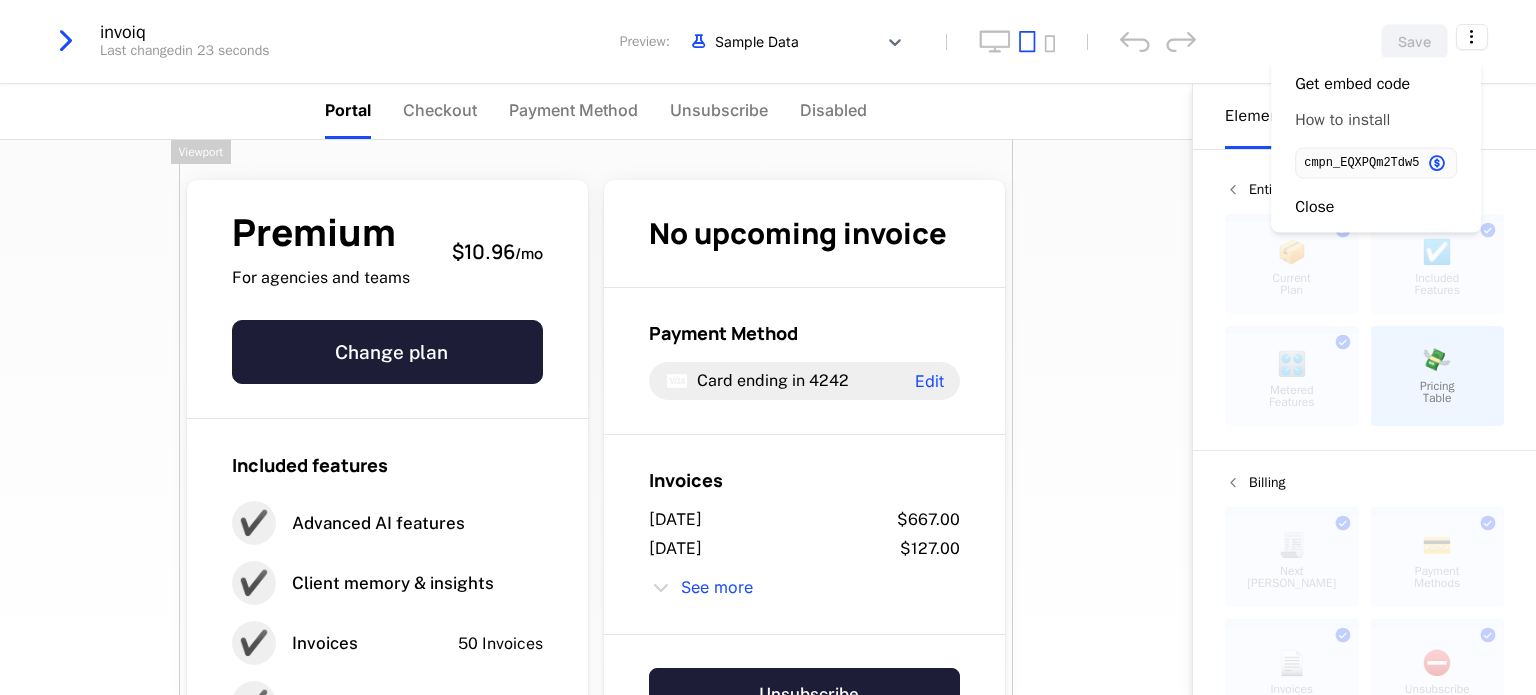 click on "How to install" at bounding box center (1376, 120) 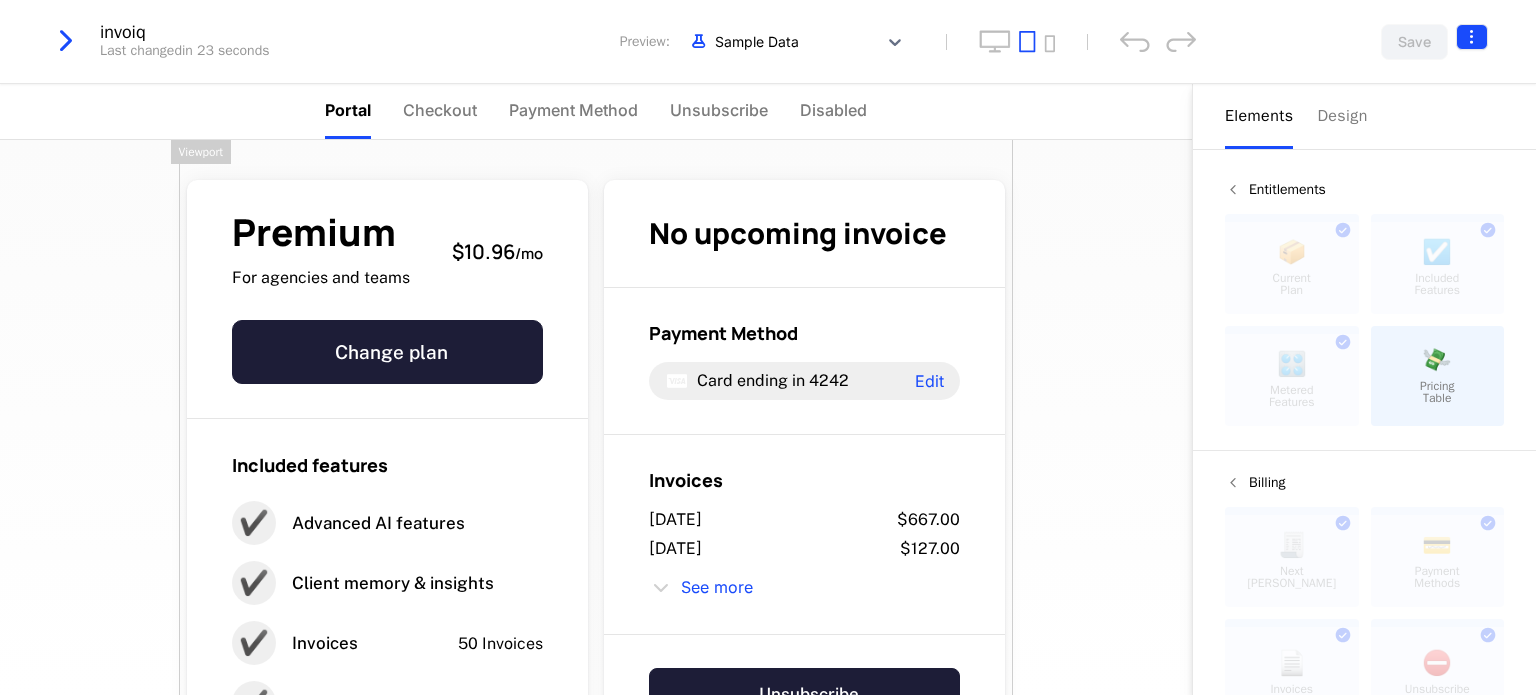 click on "Luminaa ai Development Dev Quickstart Features Features Flags Catalog Plans Add Ons Configuration Companies Companies Users Events Components 14 days left invoiq Last changed  in 23 seconds Preview: Sample Data Save Portal Checkout Payment Method Unsubscribe Disabled Premium For agencies and teams $10.96 / mo Change plan Included features ✔️ Advanced AI features ✔️ Client memory & insights ✔️ Invoices 50   Invoices ✔️ Tone customization No upcoming invoice Payment Method Card ending in   4242 Edit Invoices July 15, 2025 $667.00 July 14, 2025 $127.00 See more Unsubscribe ✔️ Invoices 29   Invoices Limit of 50 29 / 50 Powered by   Elements Design Entitlements 📦 Current Plan This component can only be used once ☑️ Included Features This component can only be used once 🎛️ Metered Features This component can only be used once 💸 Pricing Table Billing 🧾 Next Bill Due This component can only be used once 💳 Payment Methods This component can only be used once 📄 Text" at bounding box center [768, 347] 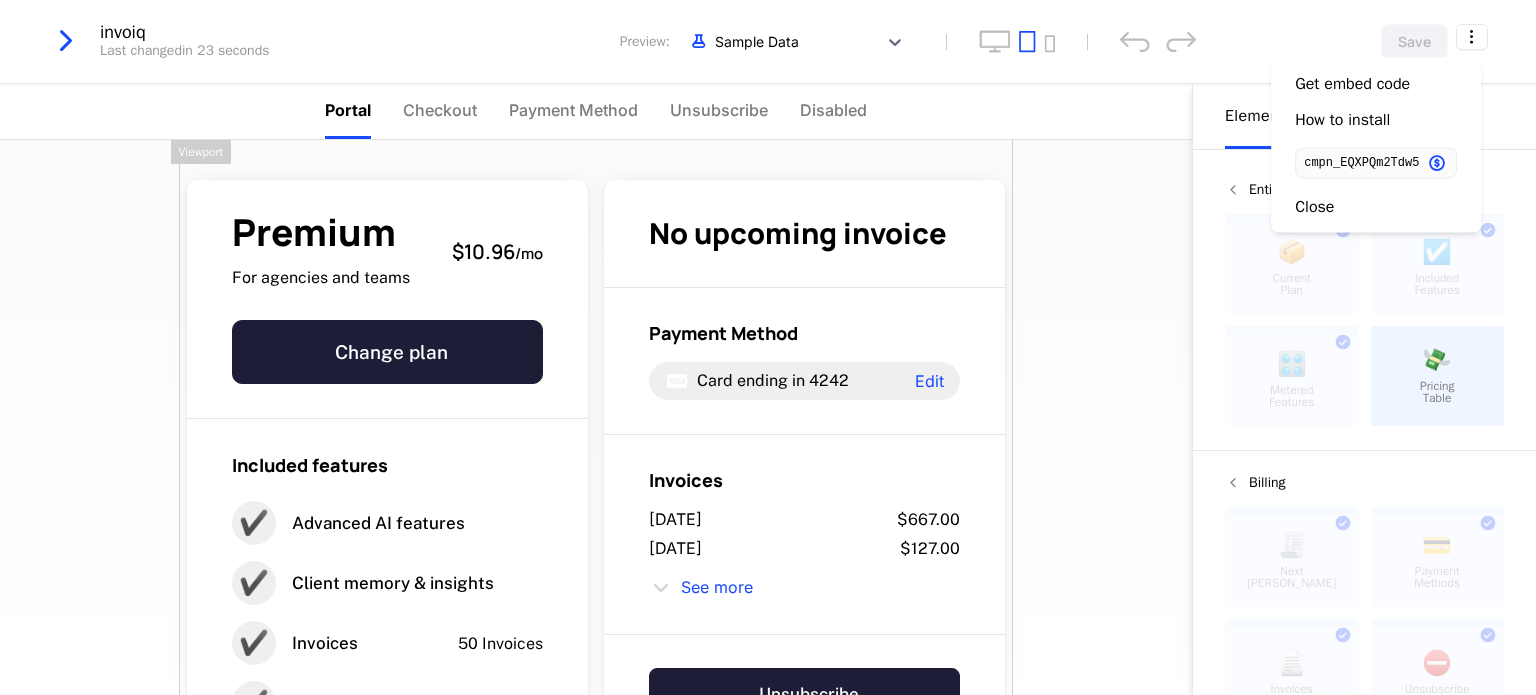 click on "Luminaa ai Development Dev Quickstart Features Features Flags Catalog Plans Add Ons Configuration Companies Companies Users Events Components 14 days left invoiq Last changed  in 23 seconds Preview: Sample Data Save Portal Checkout Payment Method Unsubscribe Disabled Premium For agencies and teams $10.96 / mo Change plan Included features ✔️ Advanced AI features ✔️ Client memory & insights ✔️ Invoices 50   Invoices ✔️ Tone customization No upcoming invoice Payment Method Card ending in   4242 Edit Invoices July 15, 2025 $667.00 July 14, 2025 $127.00 See more Unsubscribe ✔️ Invoices 29   Invoices Limit of 50 29 / 50 Powered by   Elements Design Entitlements 📦 Current Plan This component can only be used once ☑️ Included Features This component can only be used once 🎛️ Metered Features This component can only be used once 💸 Pricing Table Billing 🧾 Next Bill Due This component can only be used once 💳 Payment Methods This component can only be used once 📄 Text" at bounding box center (768, 347) 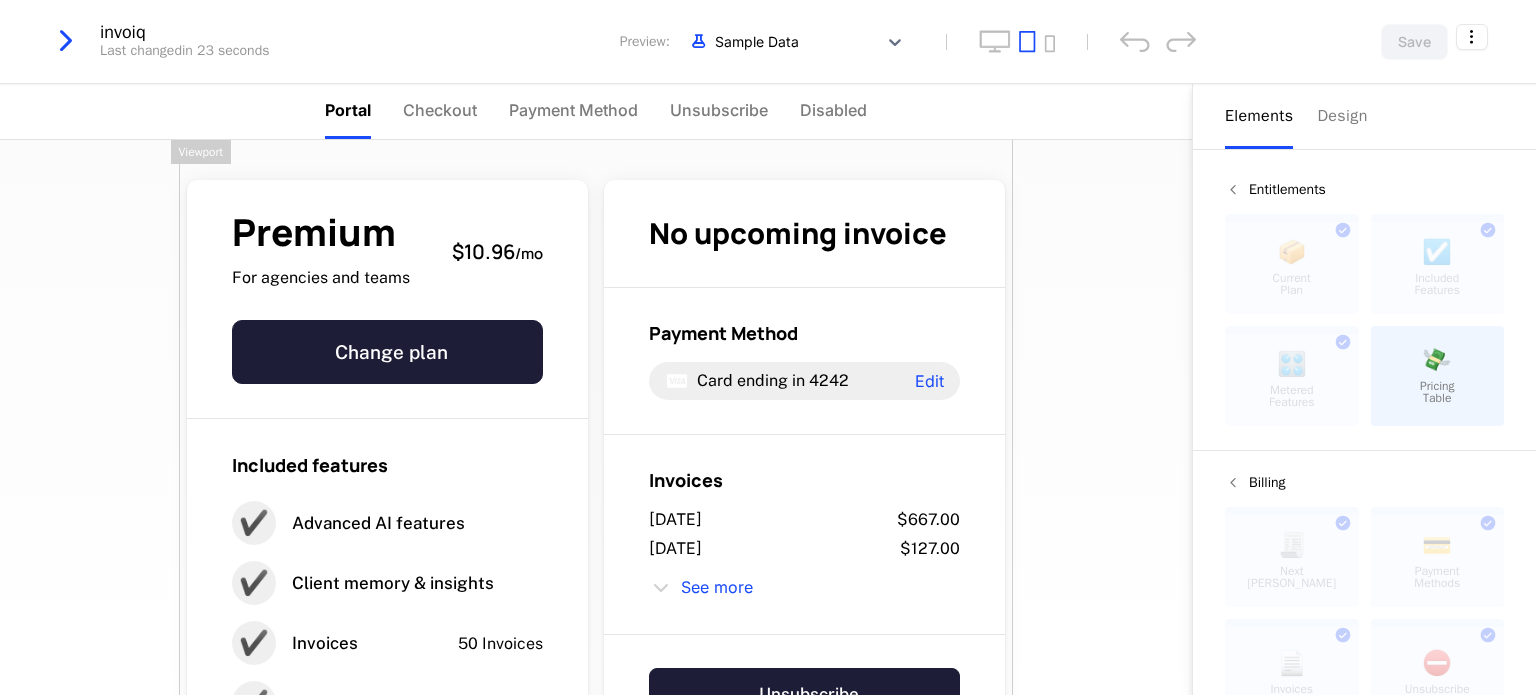 click at bounding box center [66, 41] 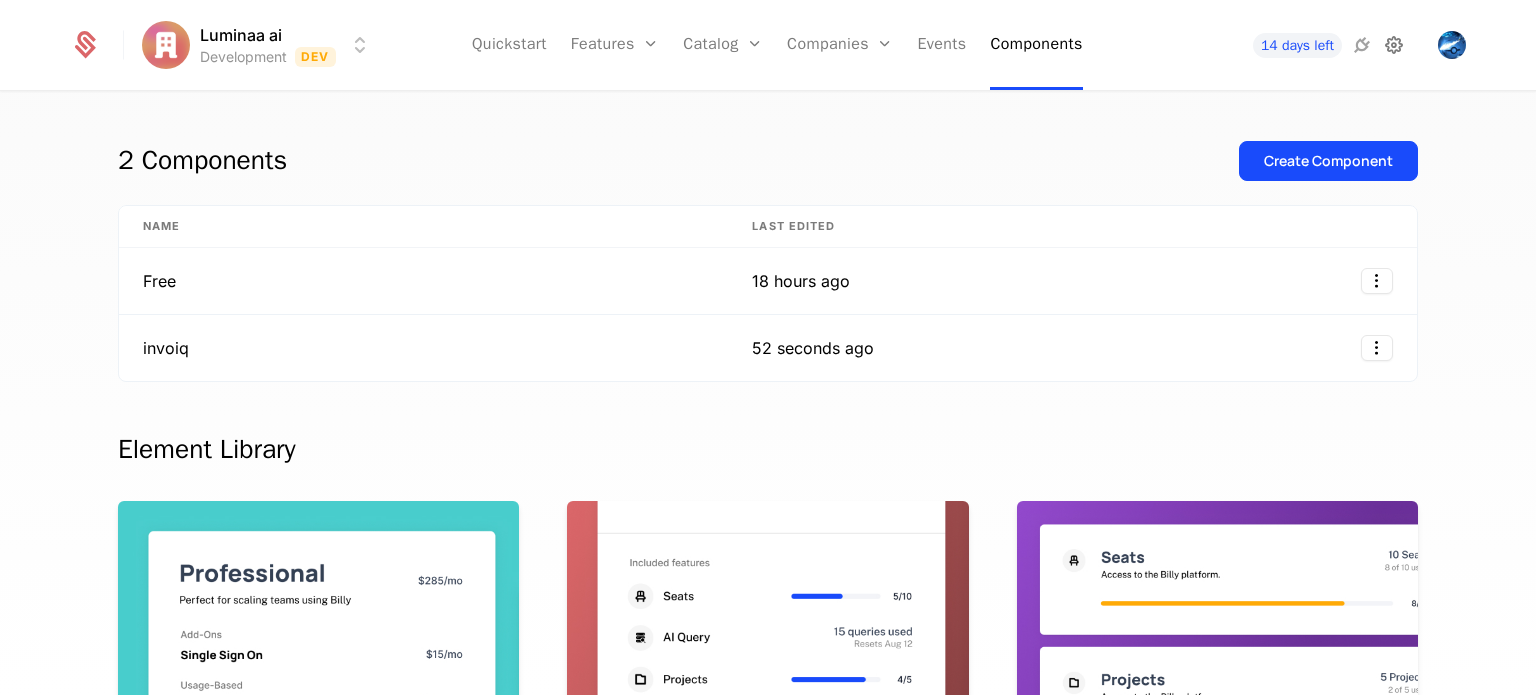 click at bounding box center [1394, 45] 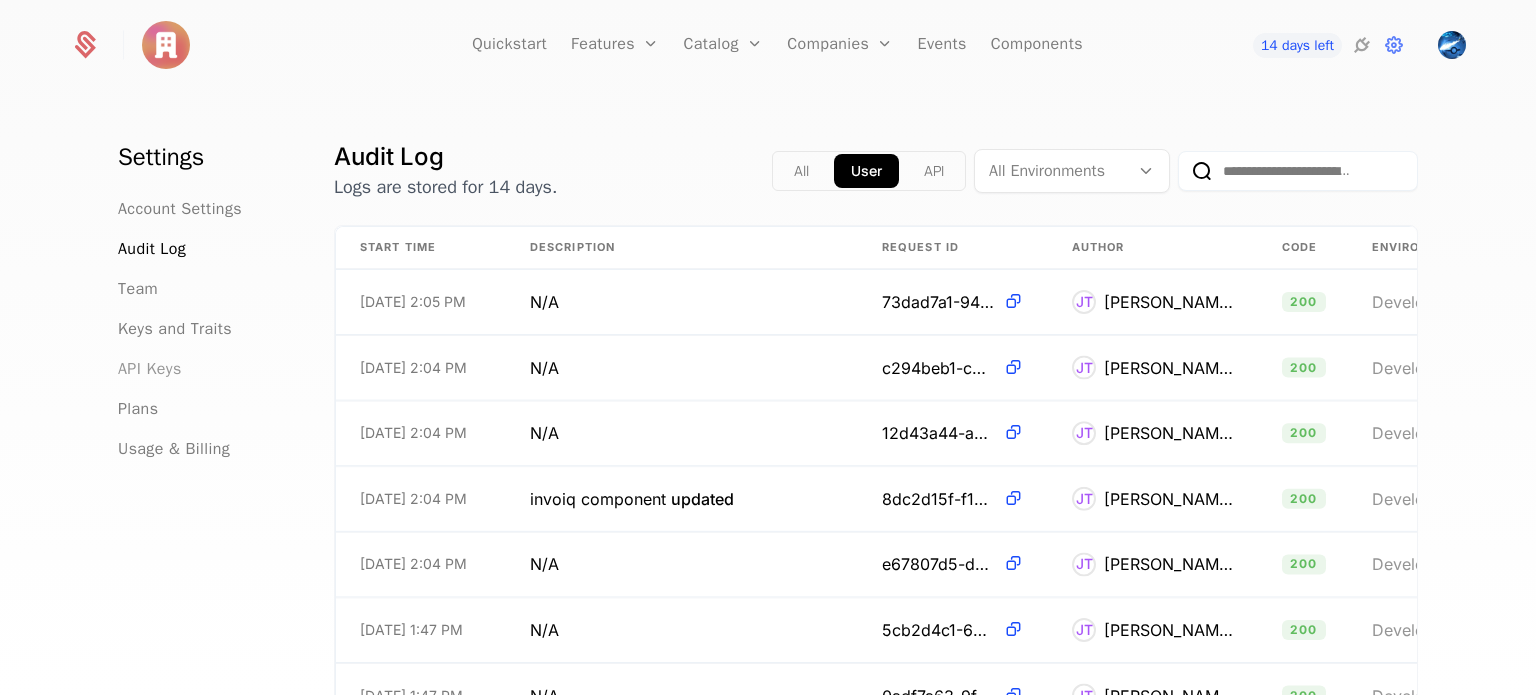 click on "API Keys" at bounding box center [150, 369] 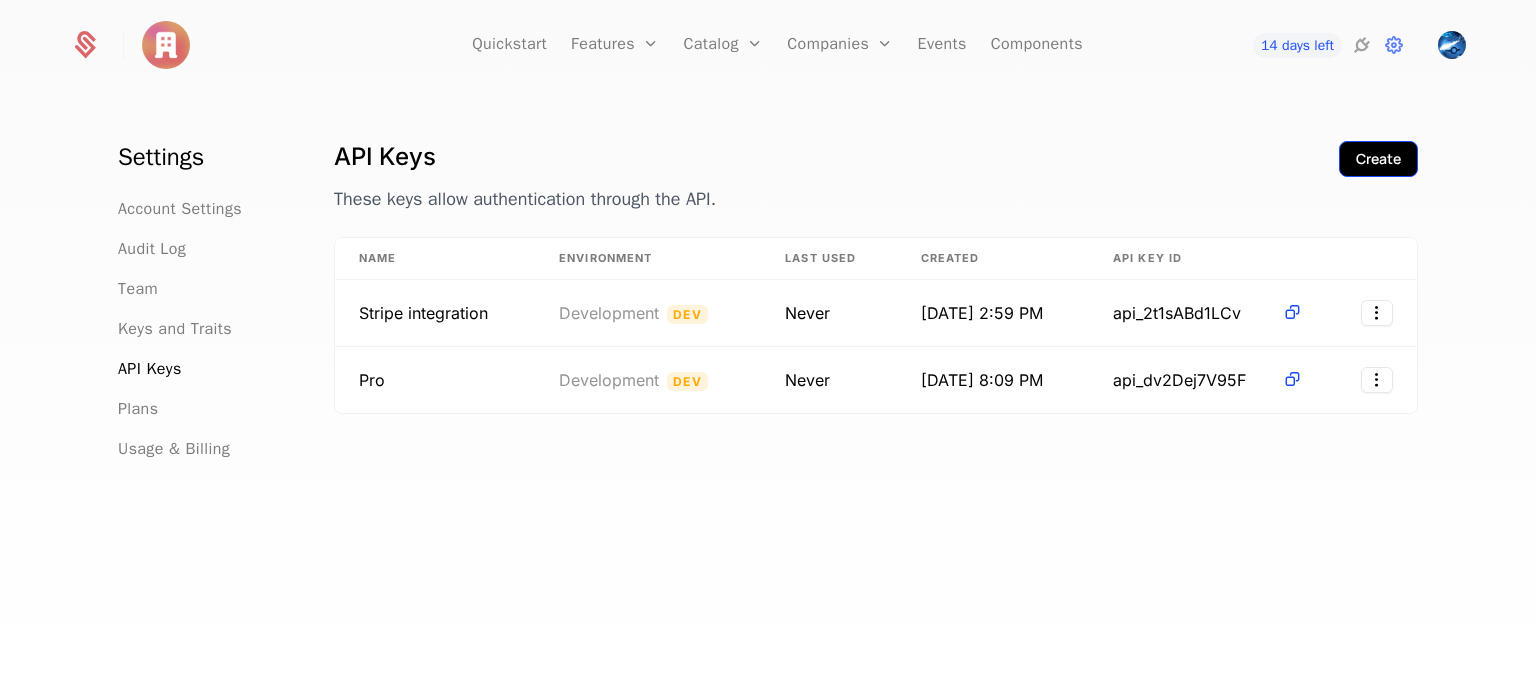 click on "Create" at bounding box center [1378, 159] 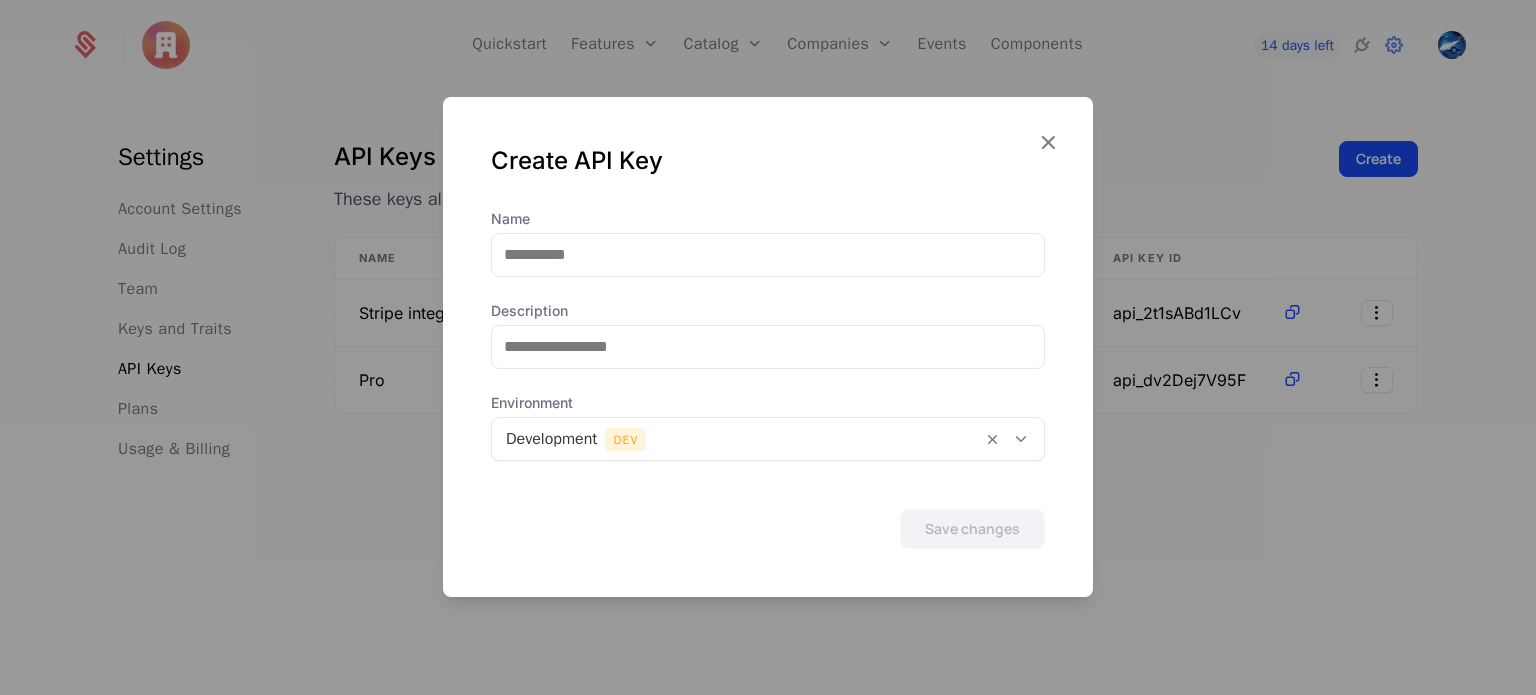 click at bounding box center (737, 439) 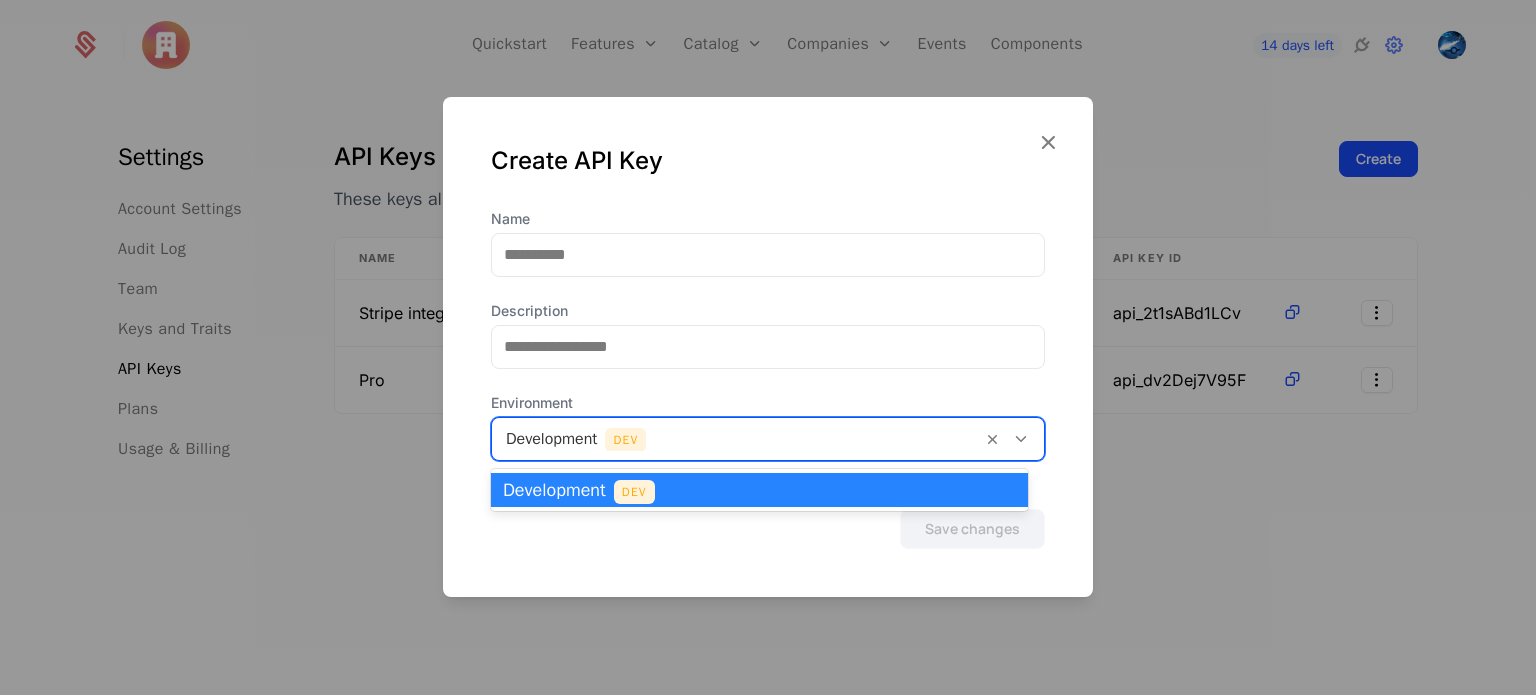click on "Dev" at bounding box center [634, 492] 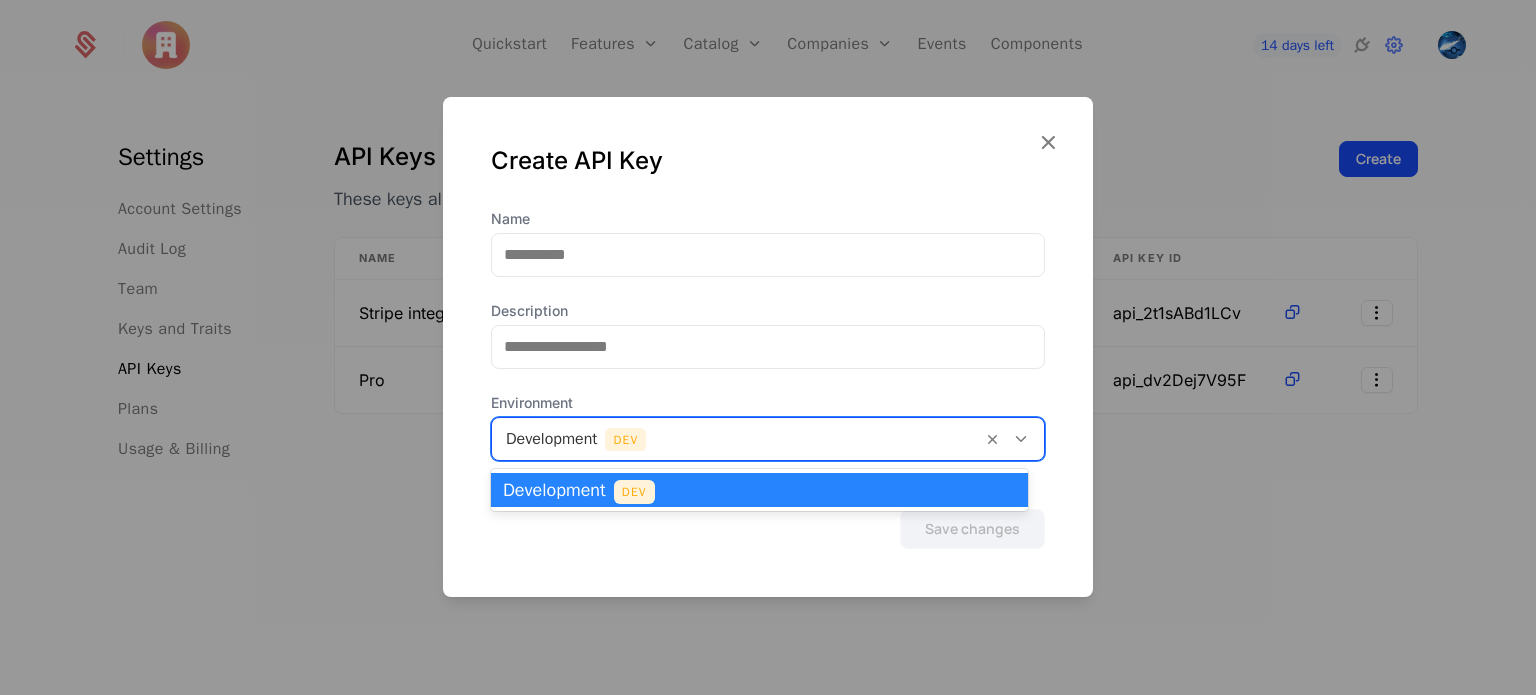 click at bounding box center [737, 439] 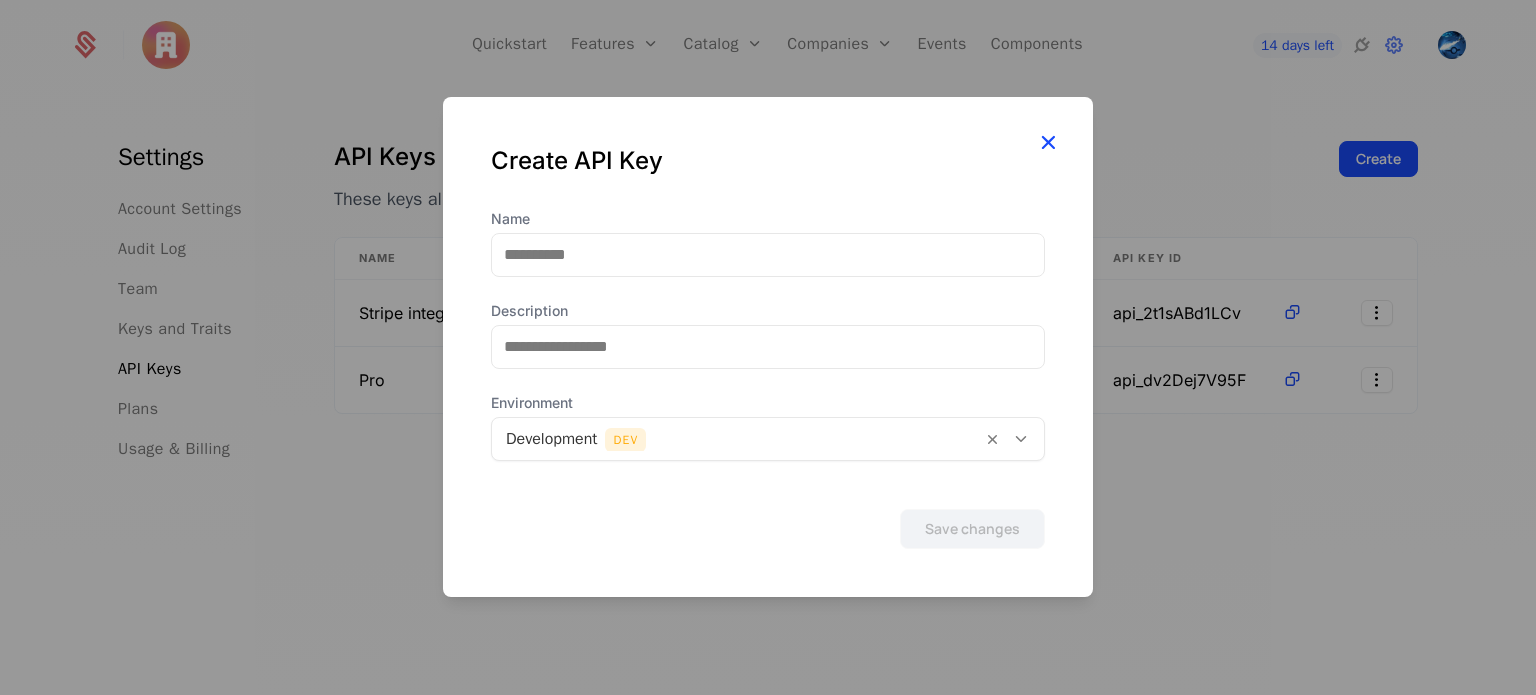 click at bounding box center [1048, 142] 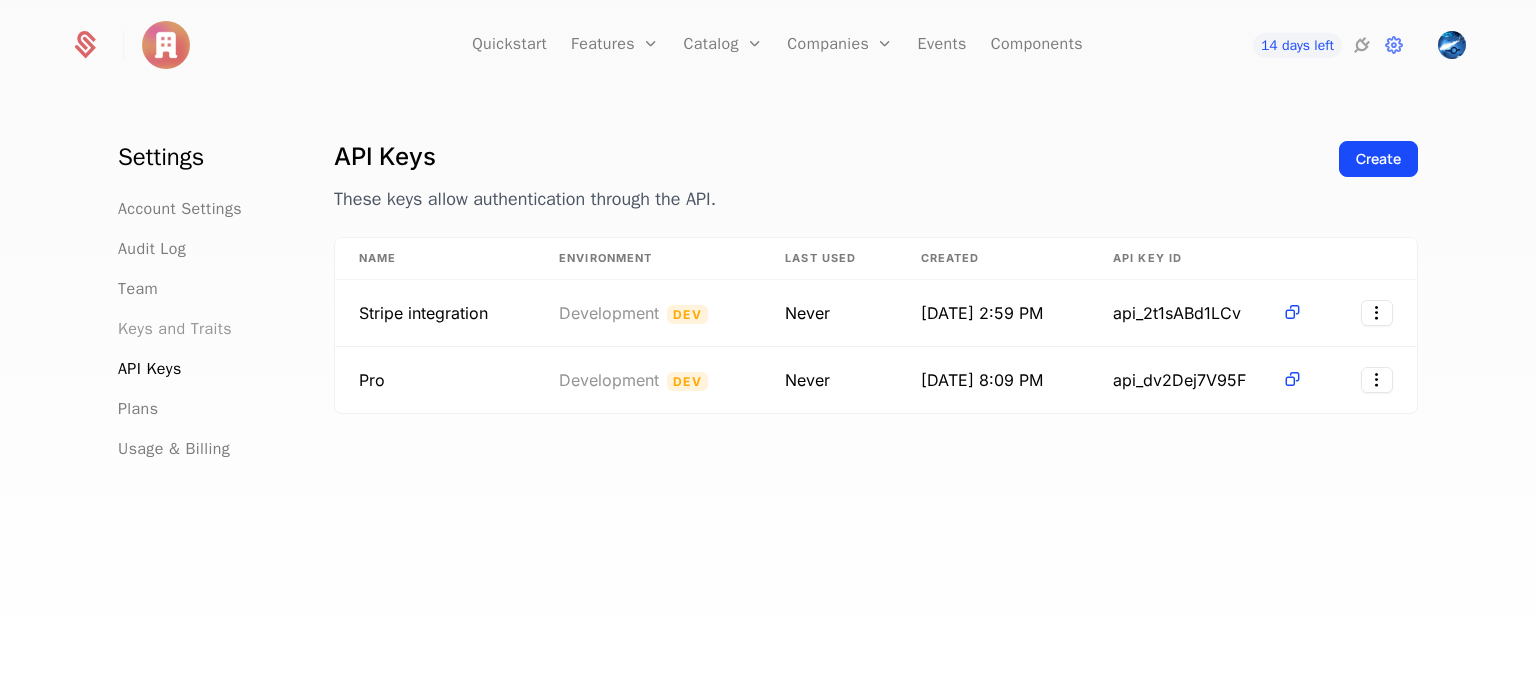 click on "Keys and Traits" at bounding box center (175, 329) 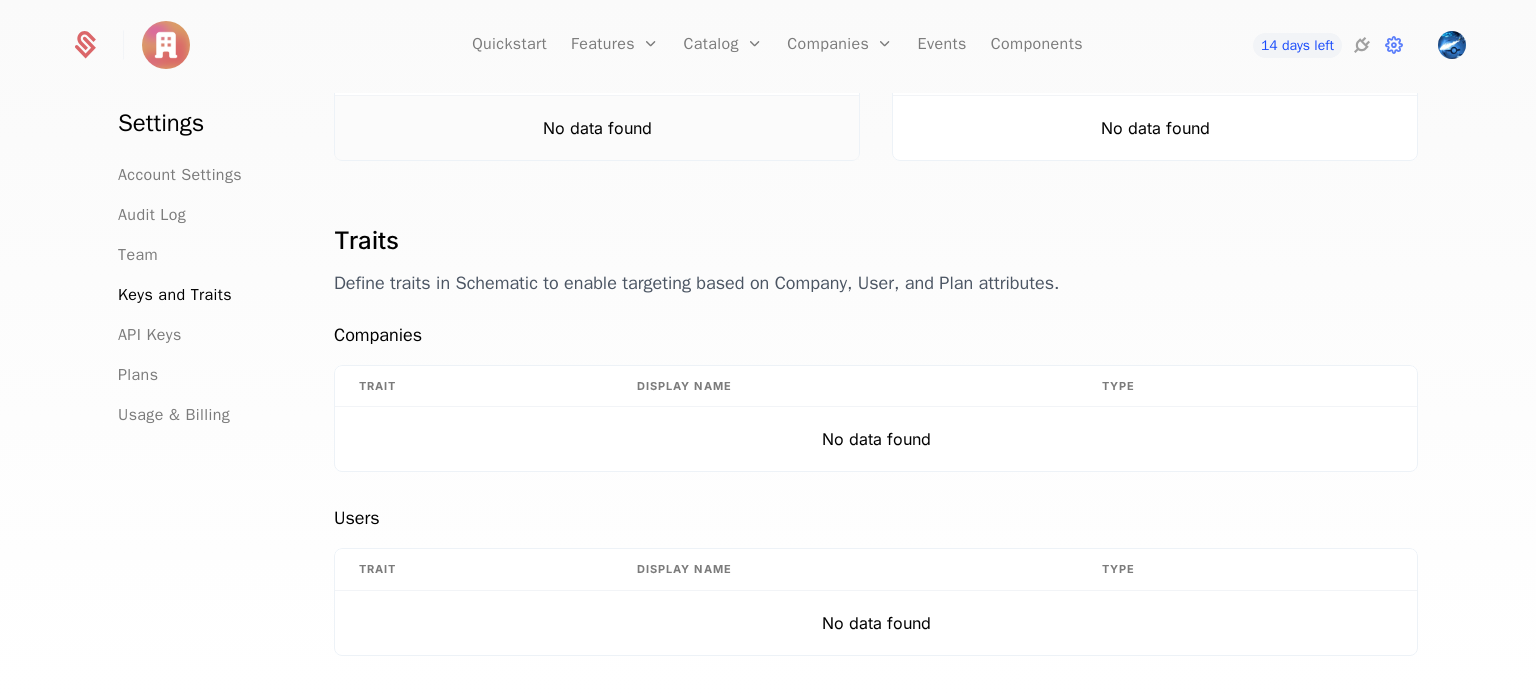 scroll, scrollTop: 238, scrollLeft: 0, axis: vertical 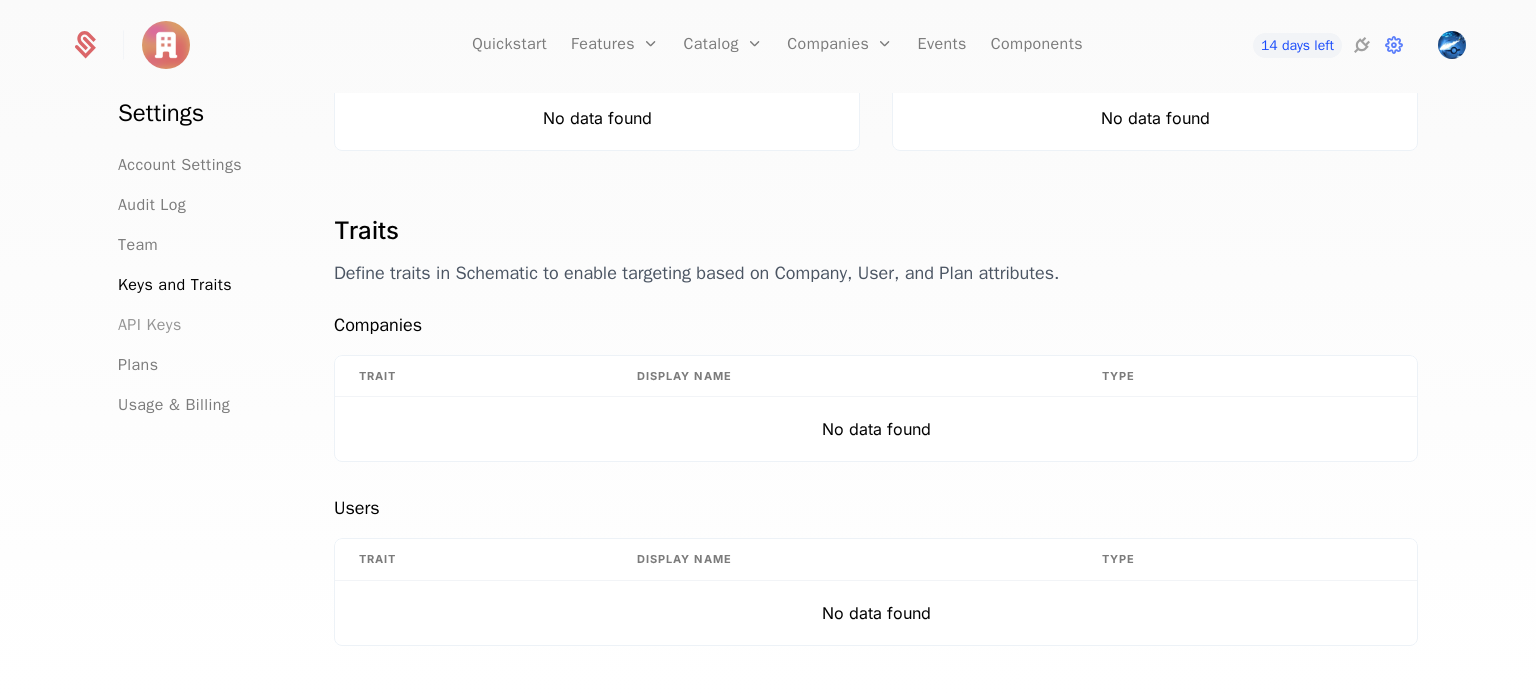 click on "API Keys" at bounding box center [150, 325] 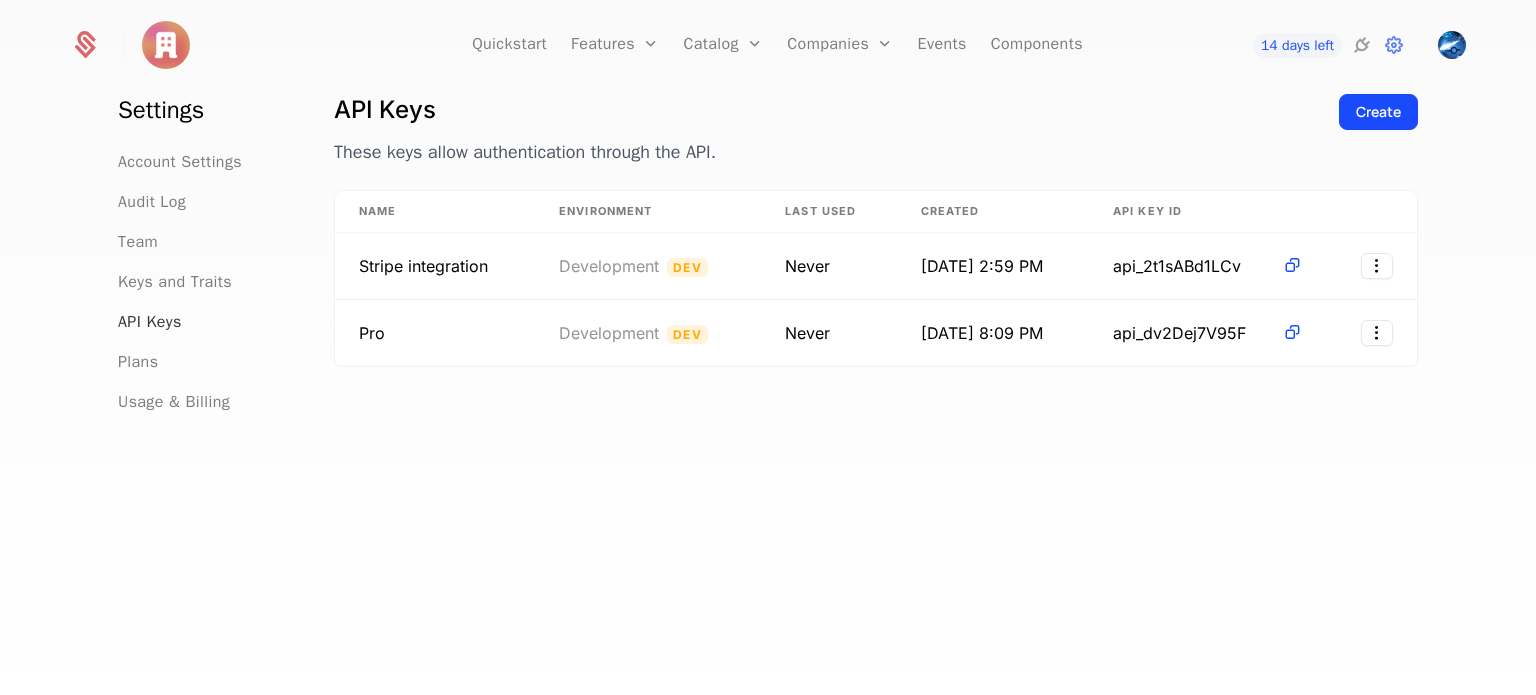 scroll, scrollTop: 47, scrollLeft: 0, axis: vertical 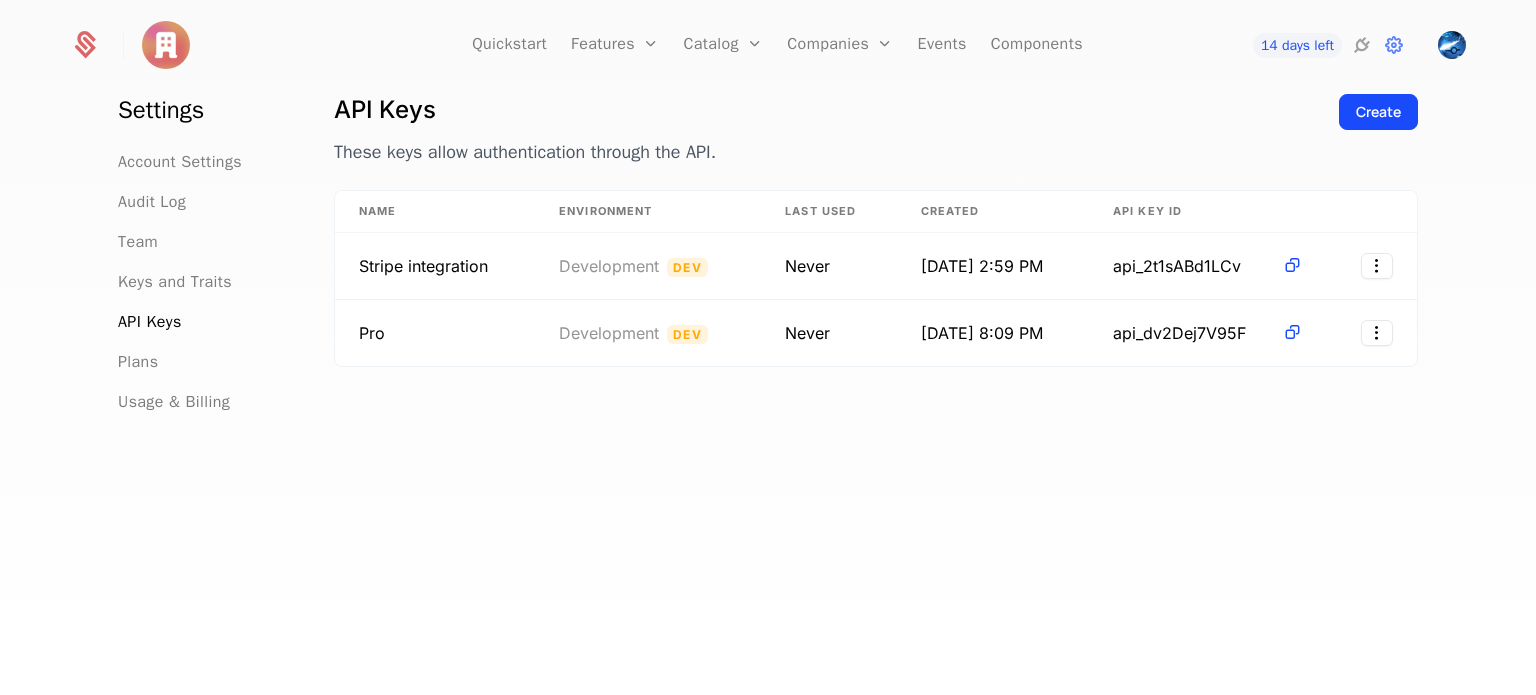 click on "Account Settings Audit Log Team Keys and Traits API Keys Plans Usage & Billing" at bounding box center (202, 282) 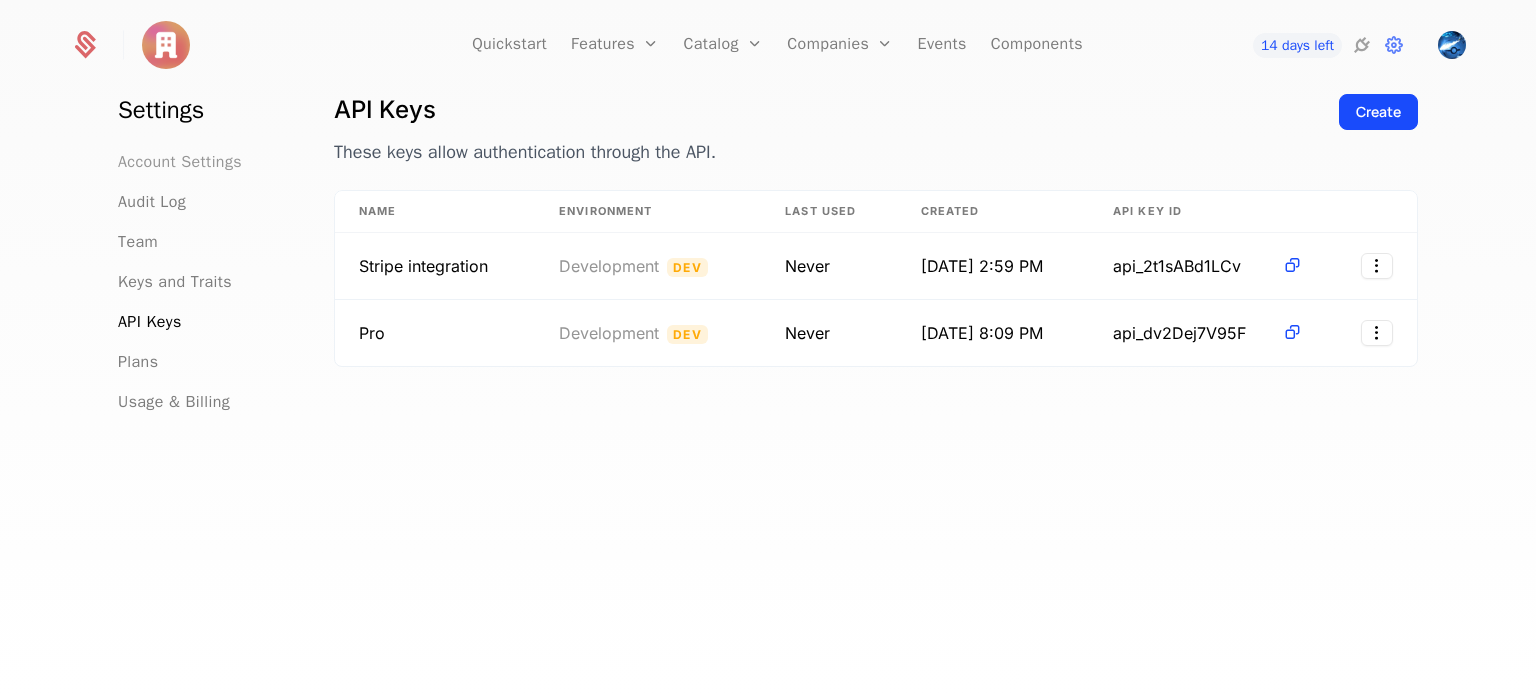 click on "Account Settings" at bounding box center (180, 162) 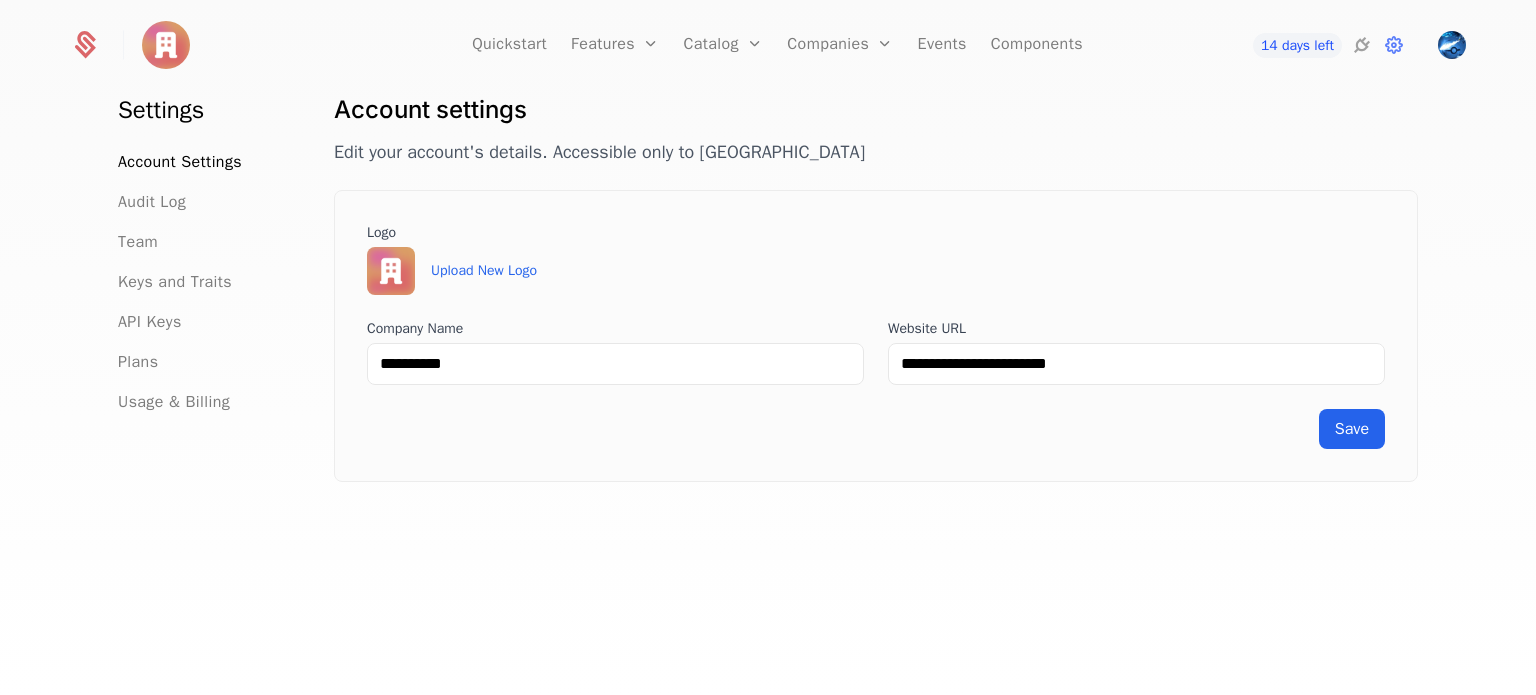 click on "Account Settings Audit Log Team Keys and Traits API Keys Plans Usage & Billing" at bounding box center (202, 282) 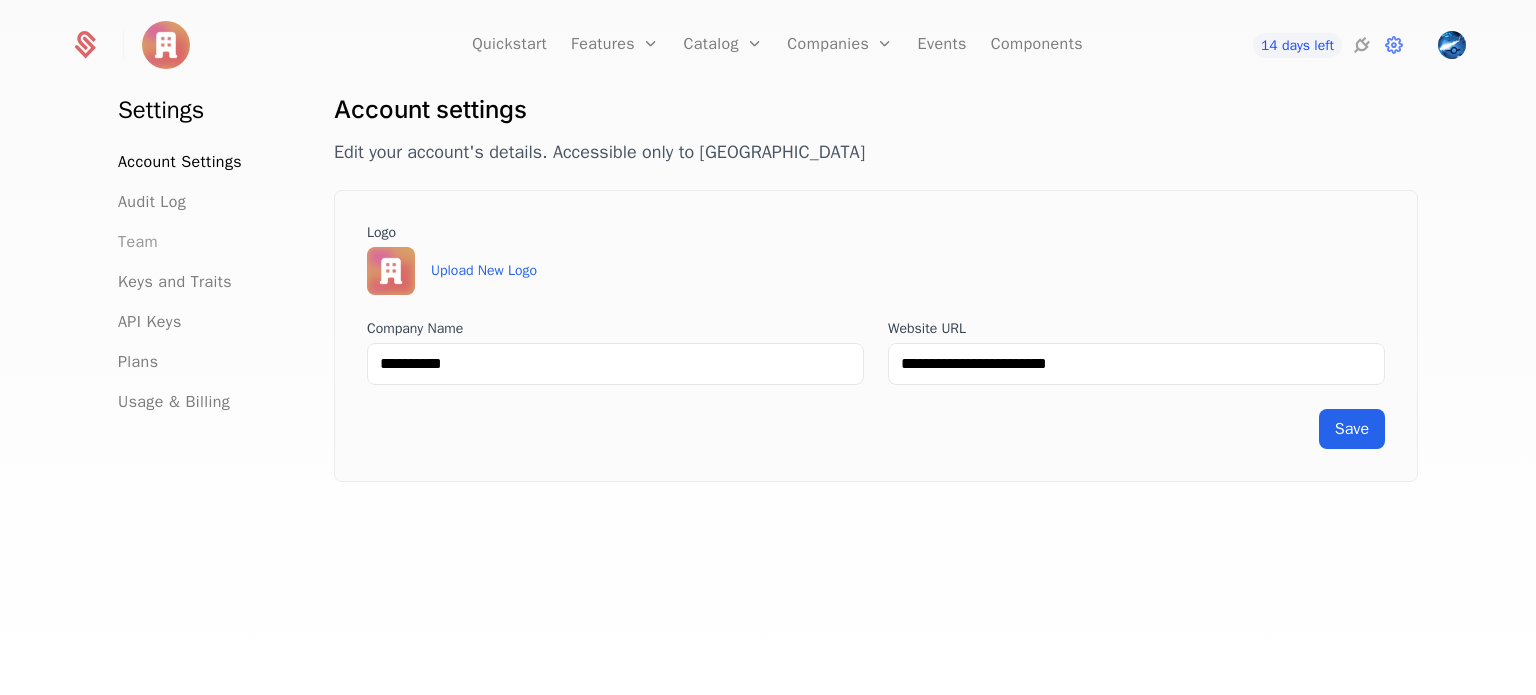 click on "Team" at bounding box center (138, 242) 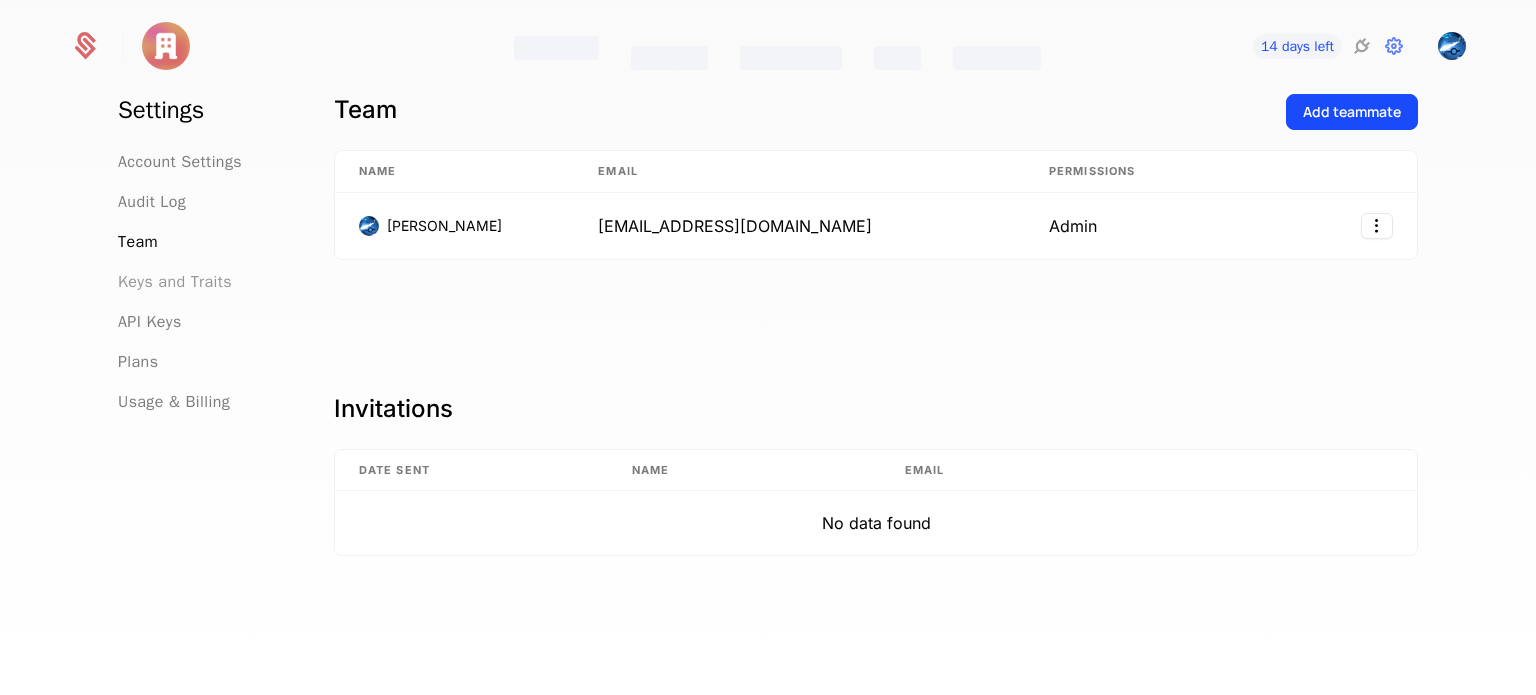 click on "Keys and Traits" at bounding box center [175, 282] 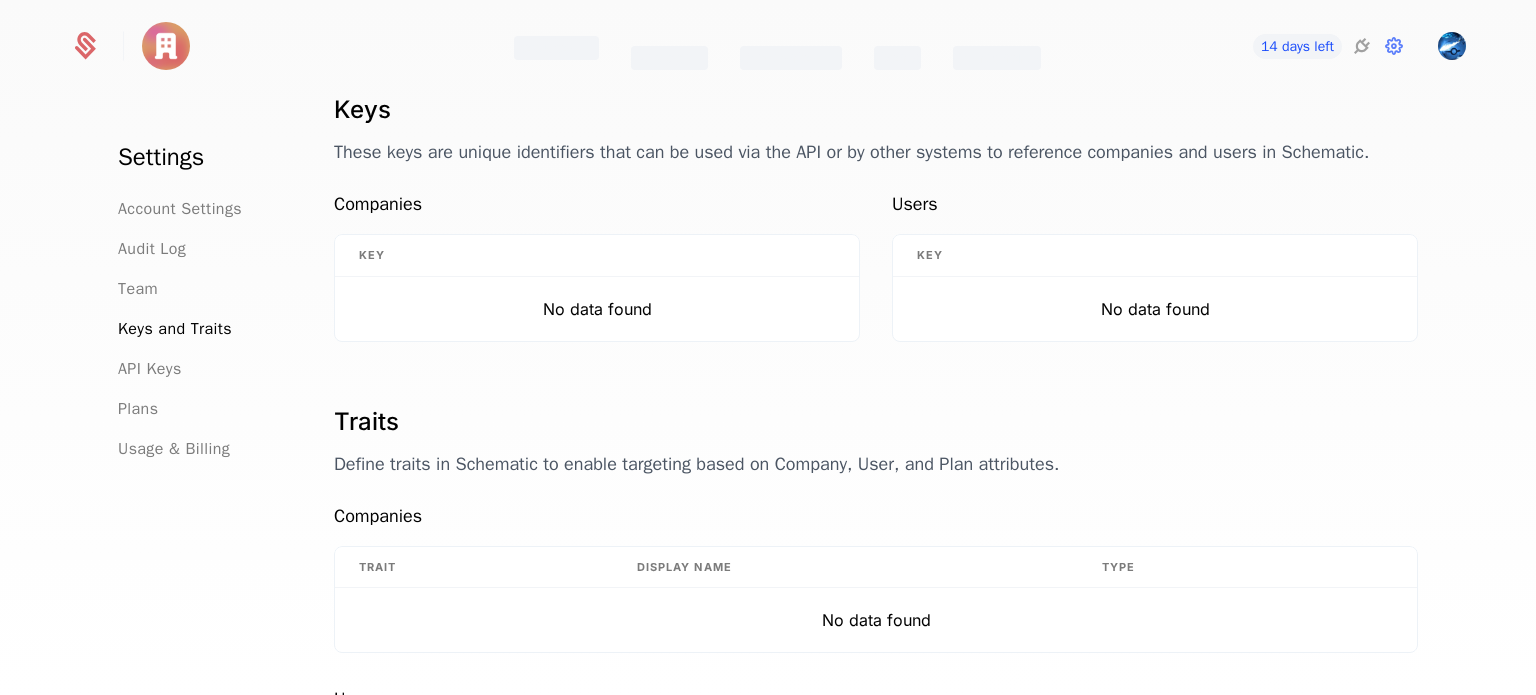 click on "Account Settings Audit Log Team Keys and Traits API Keys Plans Usage & Billing" at bounding box center (202, 329) 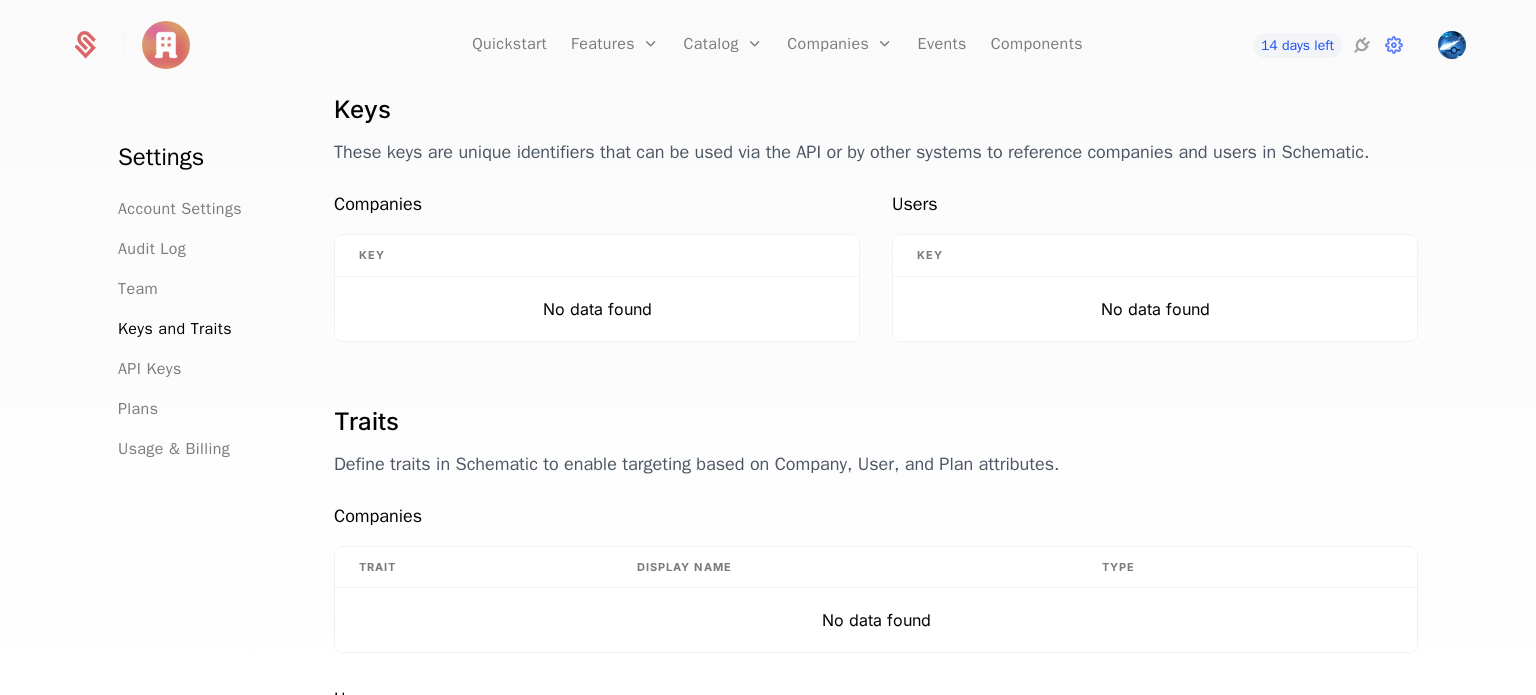 click on "Account Settings Audit Log Team Keys and Traits API Keys Plans Usage & Billing" at bounding box center (202, 329) 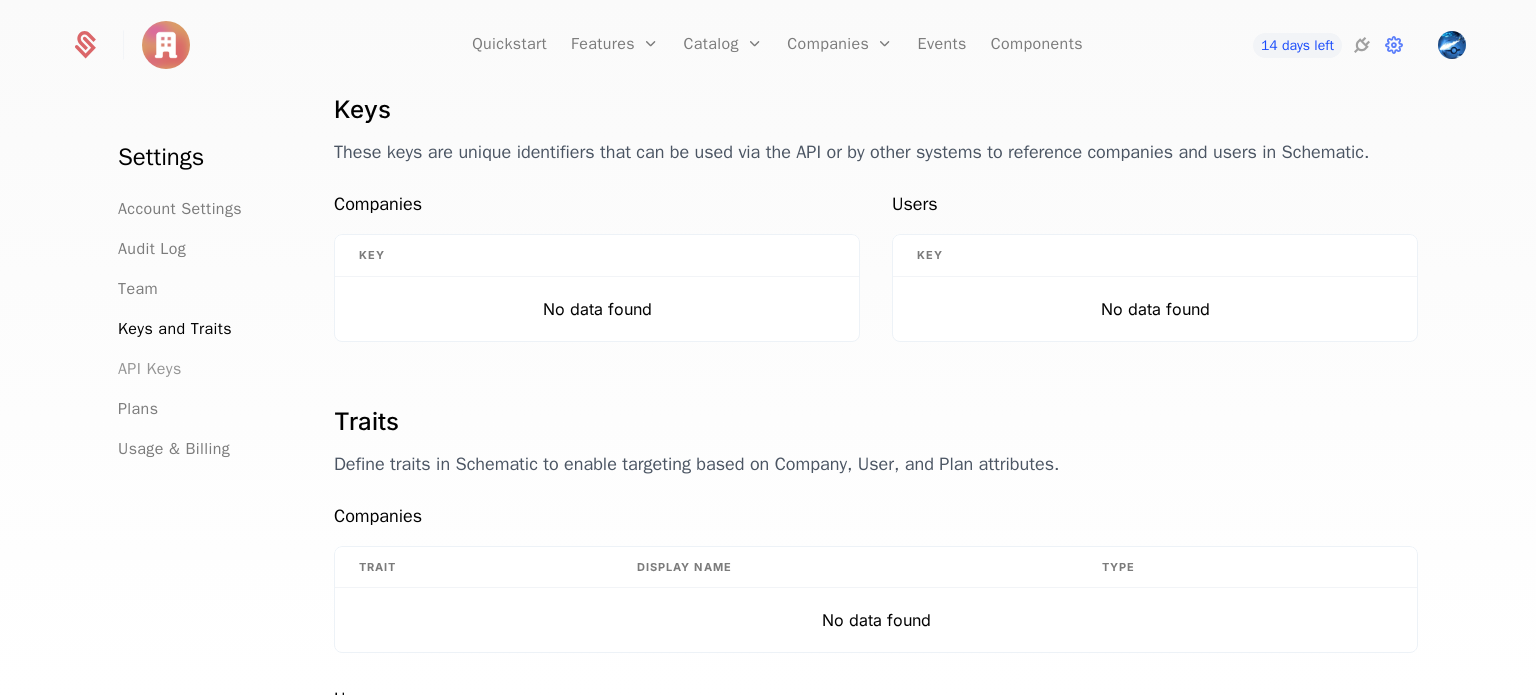 click on "API Keys" at bounding box center (150, 369) 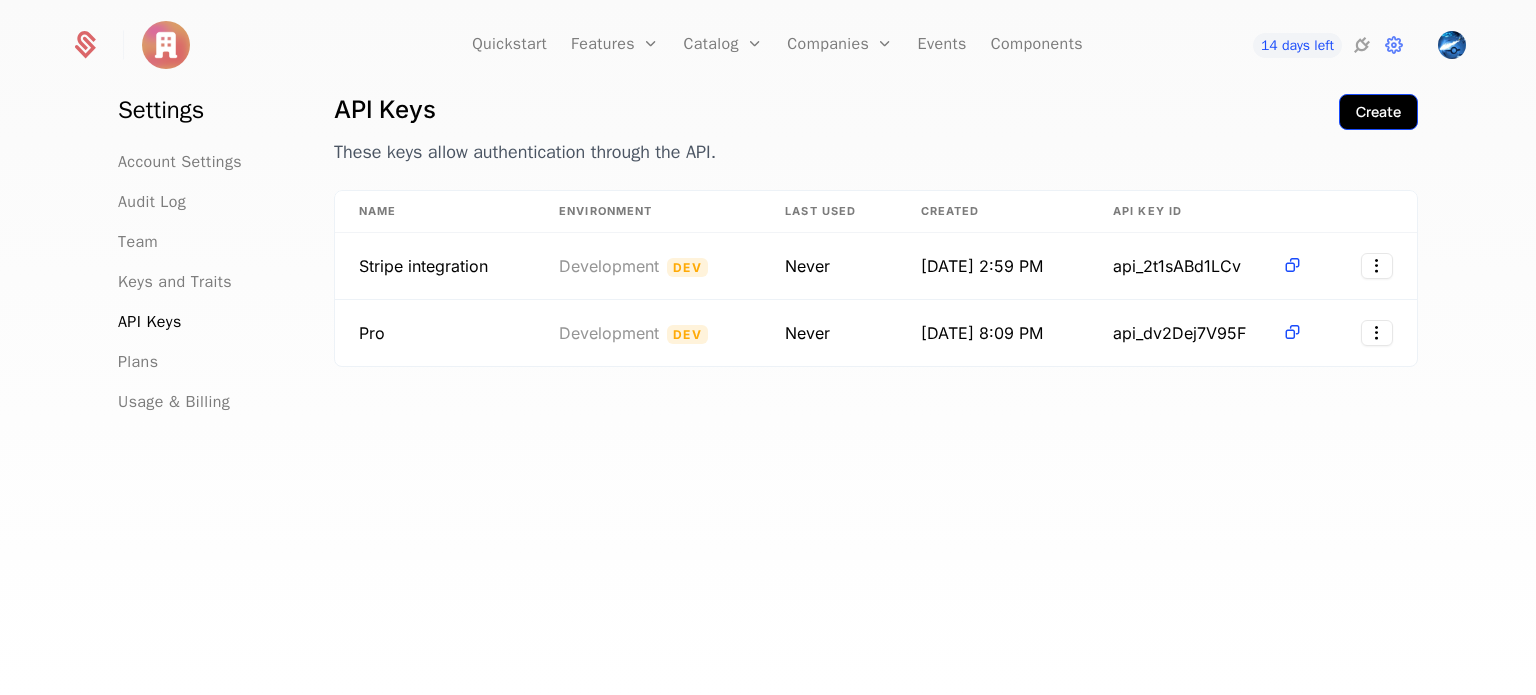 click on "Create" at bounding box center (1378, 112) 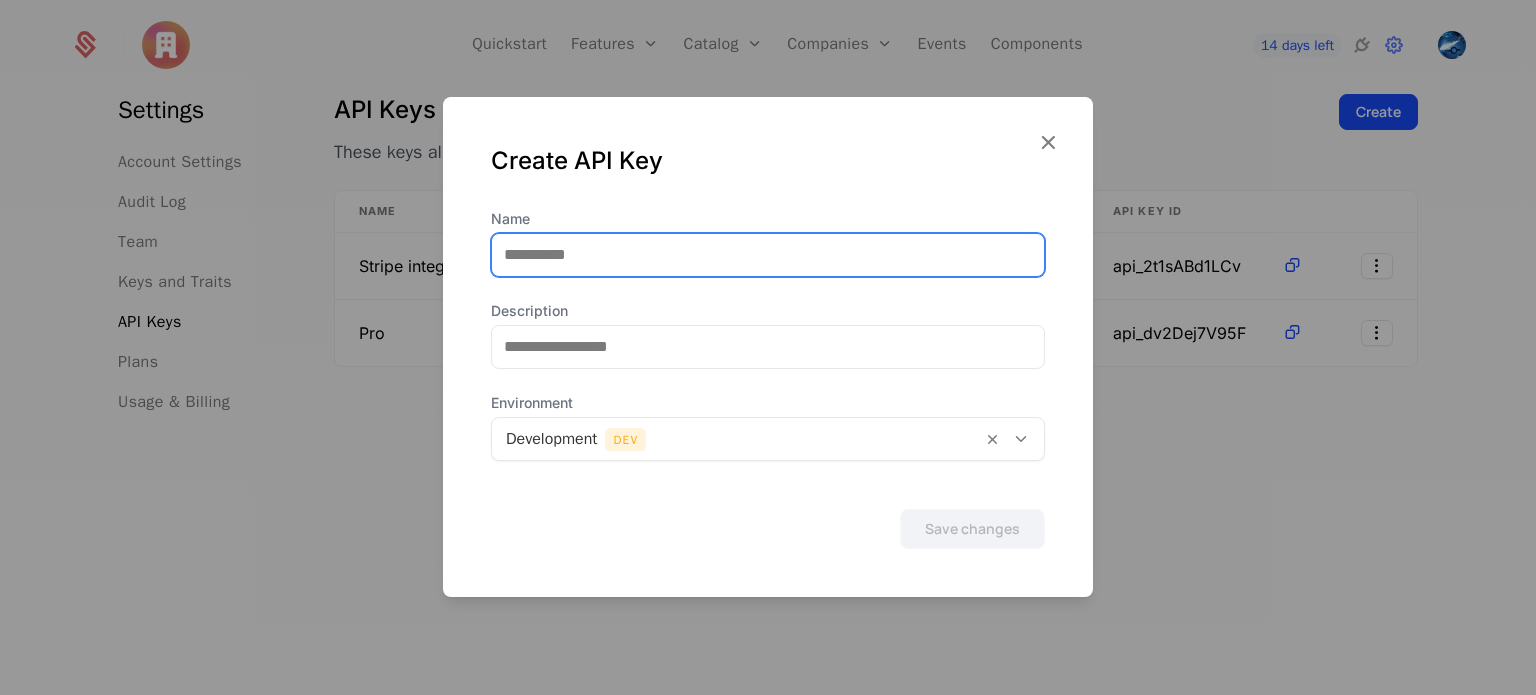click on "Name" at bounding box center (768, 255) 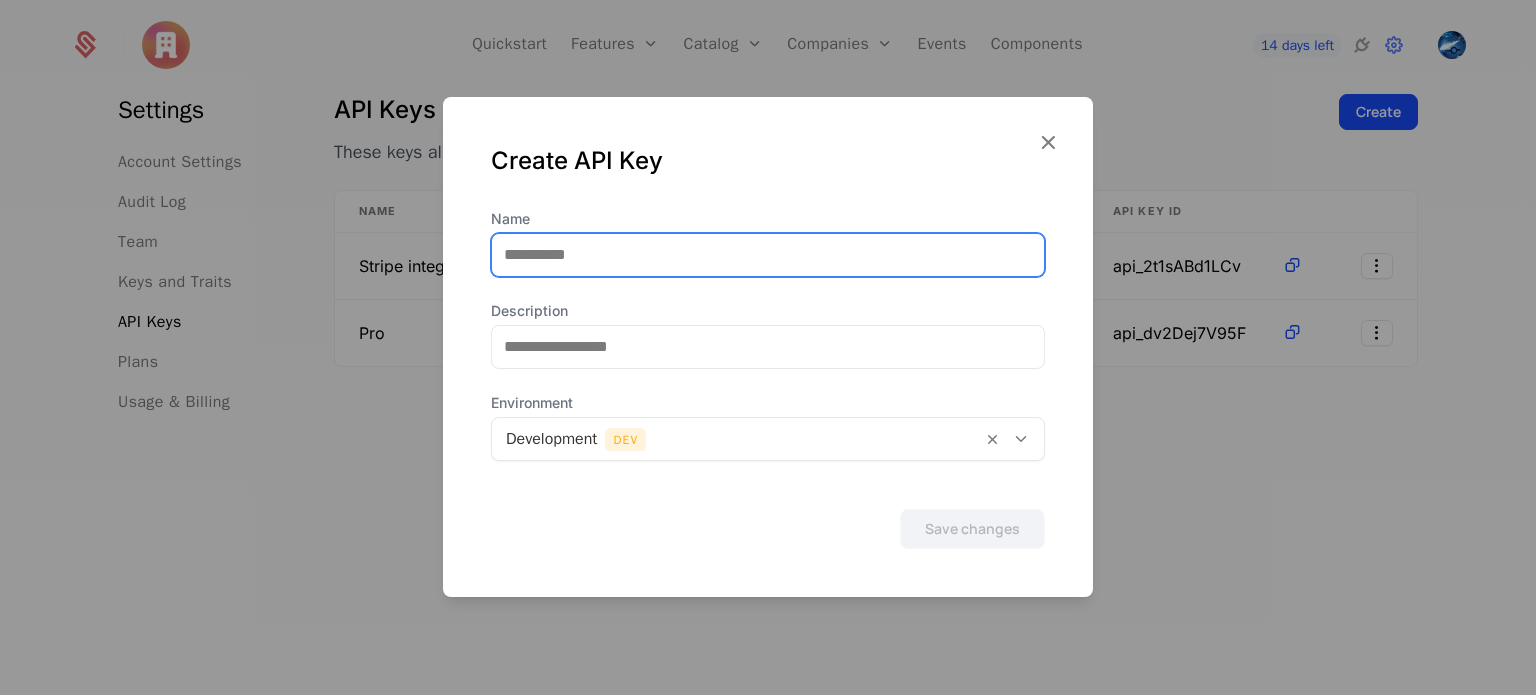 type on "*********" 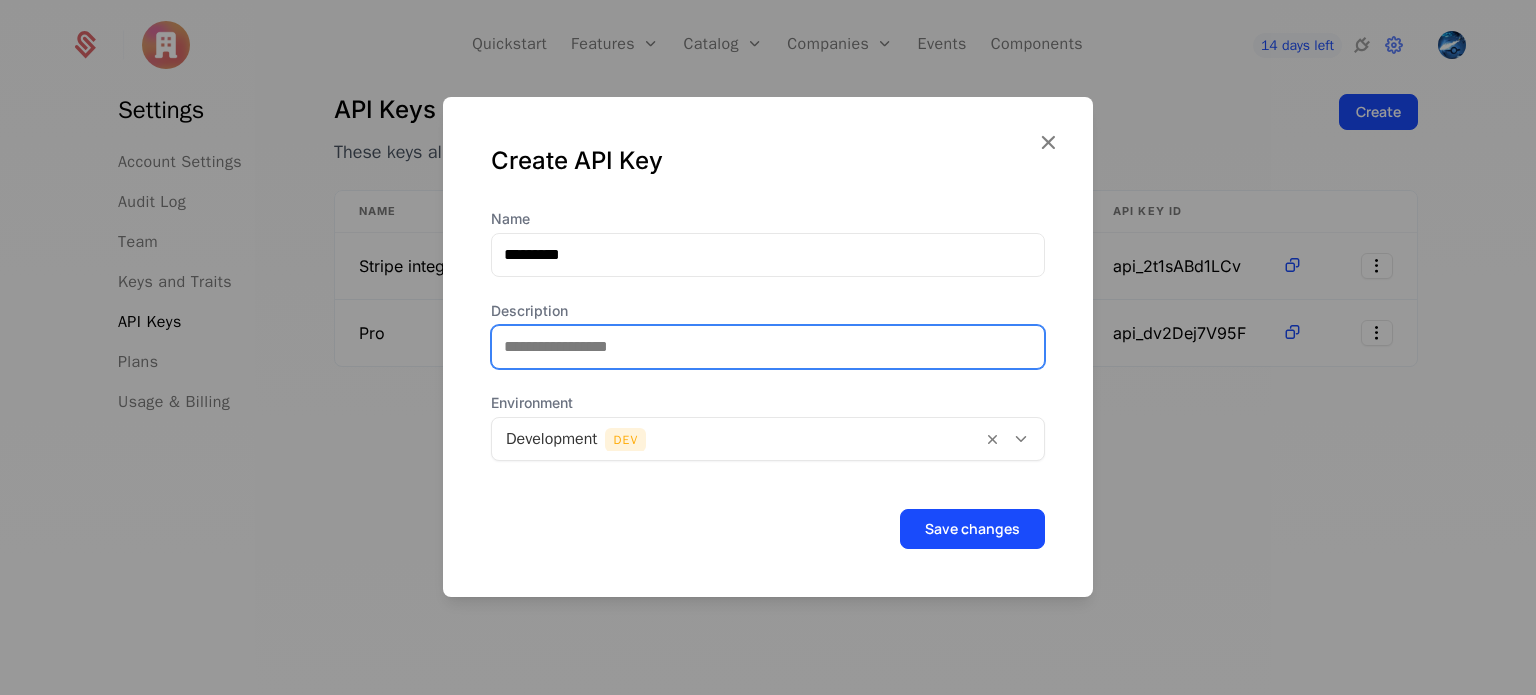 click on "Description" at bounding box center (768, 347) 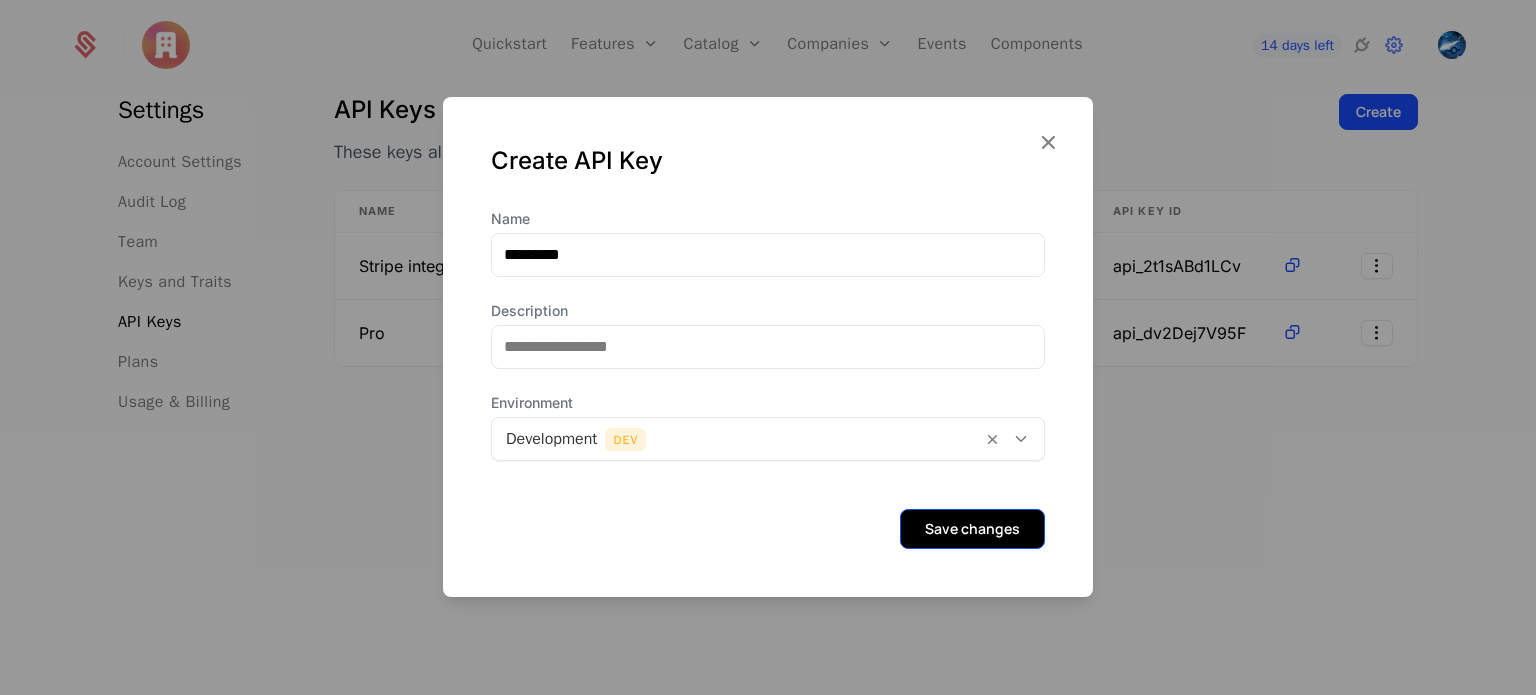 click on "Save changes" at bounding box center [972, 529] 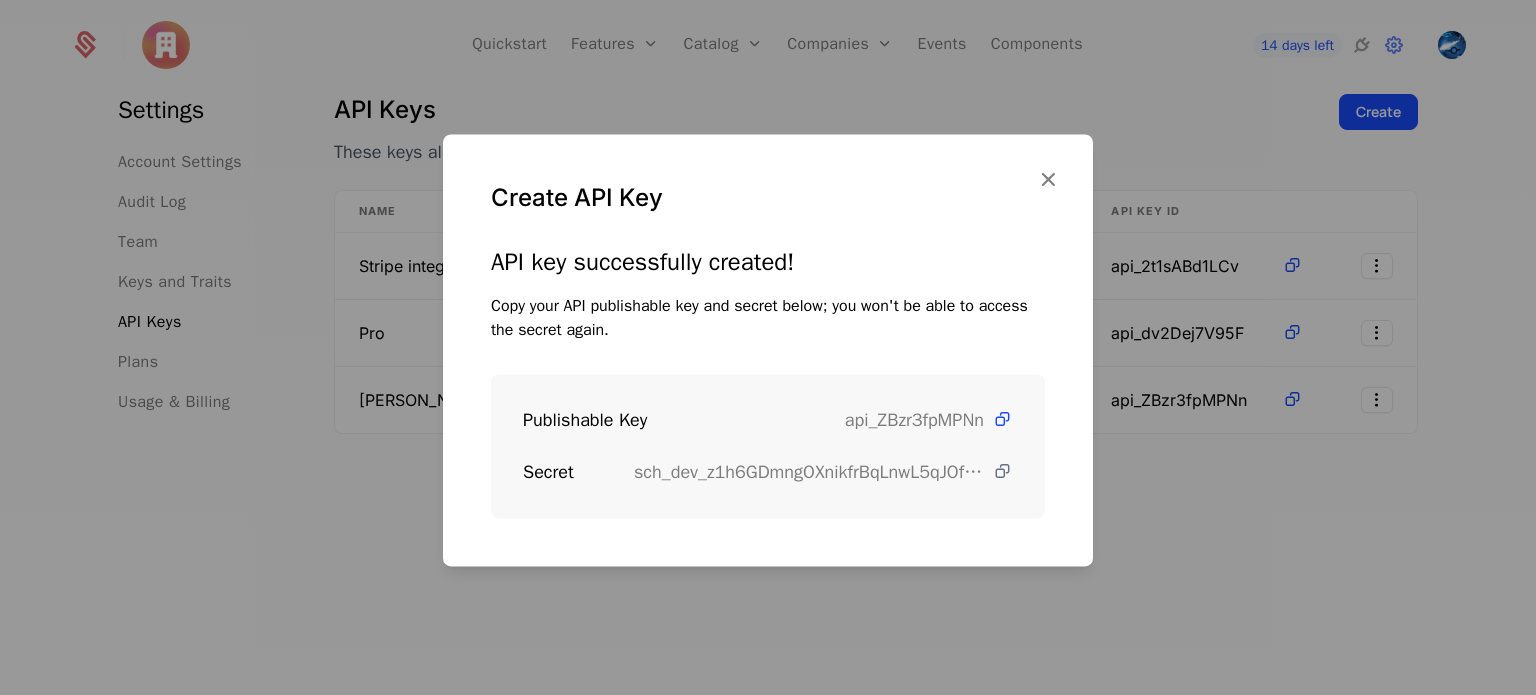 click at bounding box center [1002, 471] 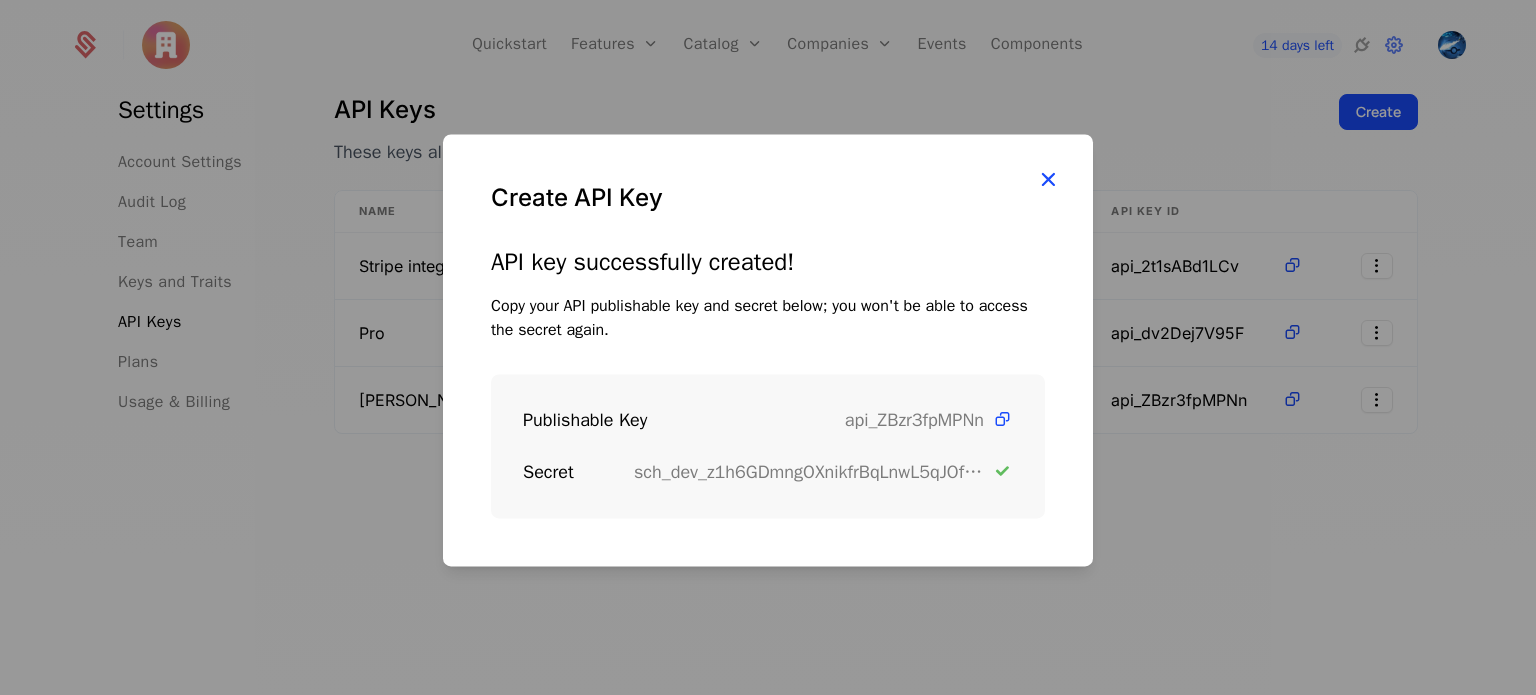 click at bounding box center [1048, 179] 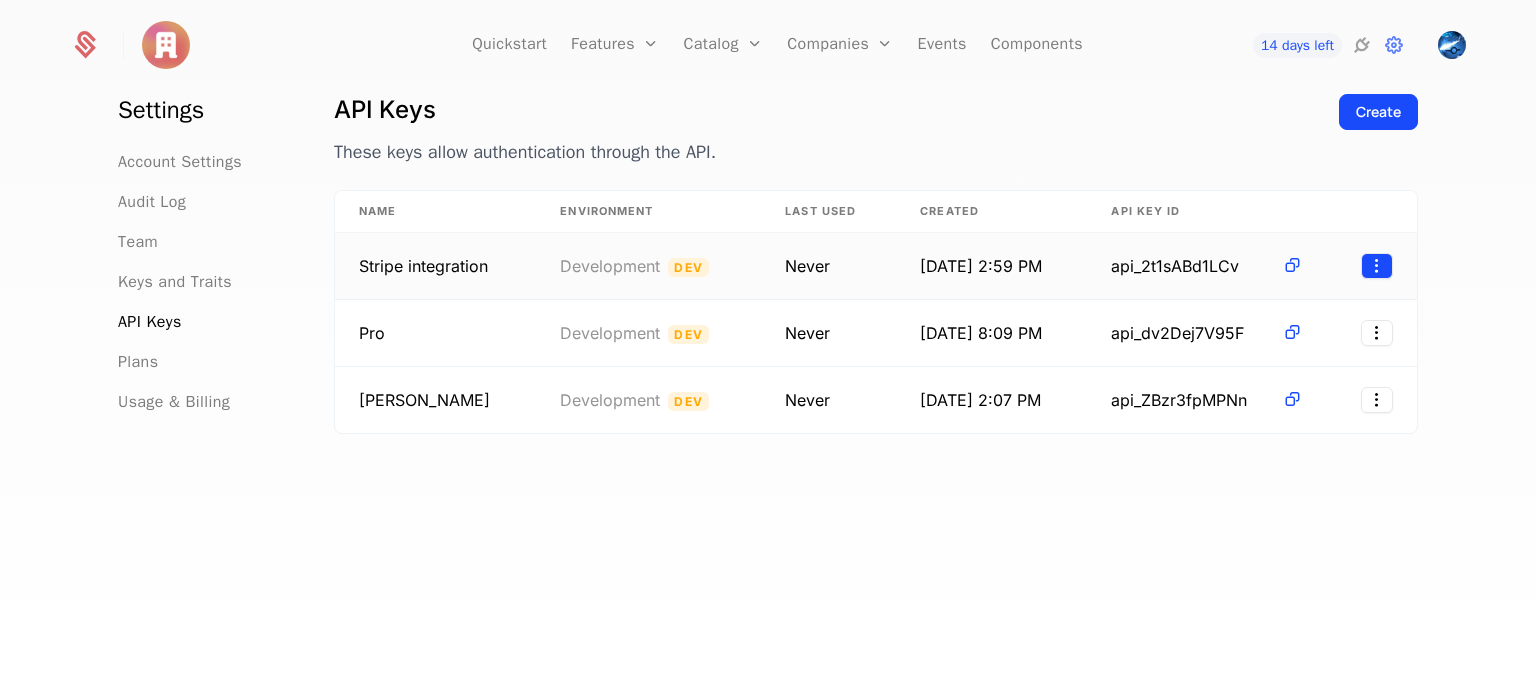 click on "Quickstart Features Features Flags Catalog Plans Add Ons Configuration Companies Companies Users Events Components 14 days left Settings Account Settings Audit Log Team Keys and Traits API Keys Plans Usage & Billing API Keys     These keys allow authentication through the API. Create Name Environment Last Used Created API Key ID Stripe integration Development Dev Never 7/6/25, 2:59 PM api_2t1sABd1LCv Pro Development Dev Never 7/6/25, 8:09 PM api_dv2Dej7V95F Jay Tyagi Development Dev Never 7/7/25, 2:07 PM api_ZBzr3fpMPNn
Best Viewed on Desktop You're currently viewing this on a  mobile device . For the best experience,   we recommend using a desktop or larger screens , as the application isn't fully optimized for smaller resolutions just yet. Got it" at bounding box center (768, 347) 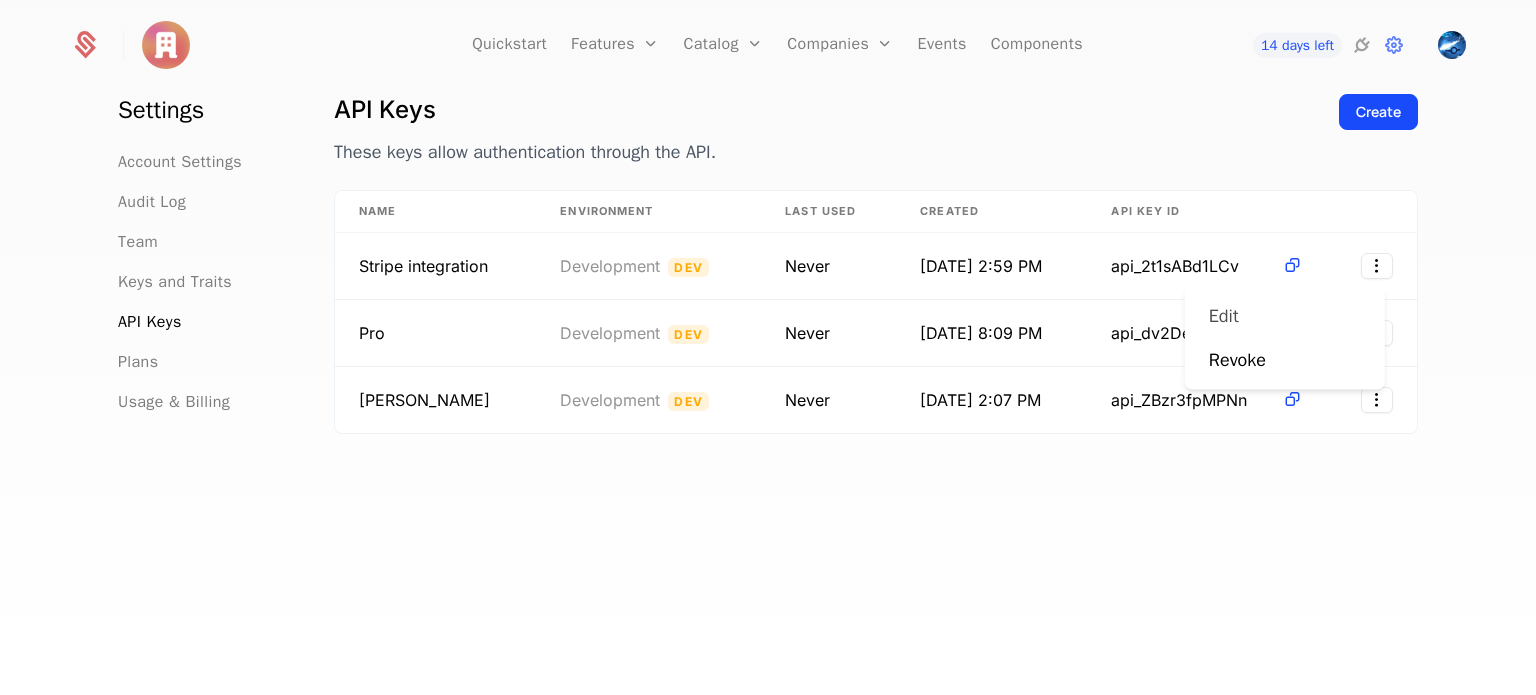 click on "Edit" at bounding box center [1285, 316] 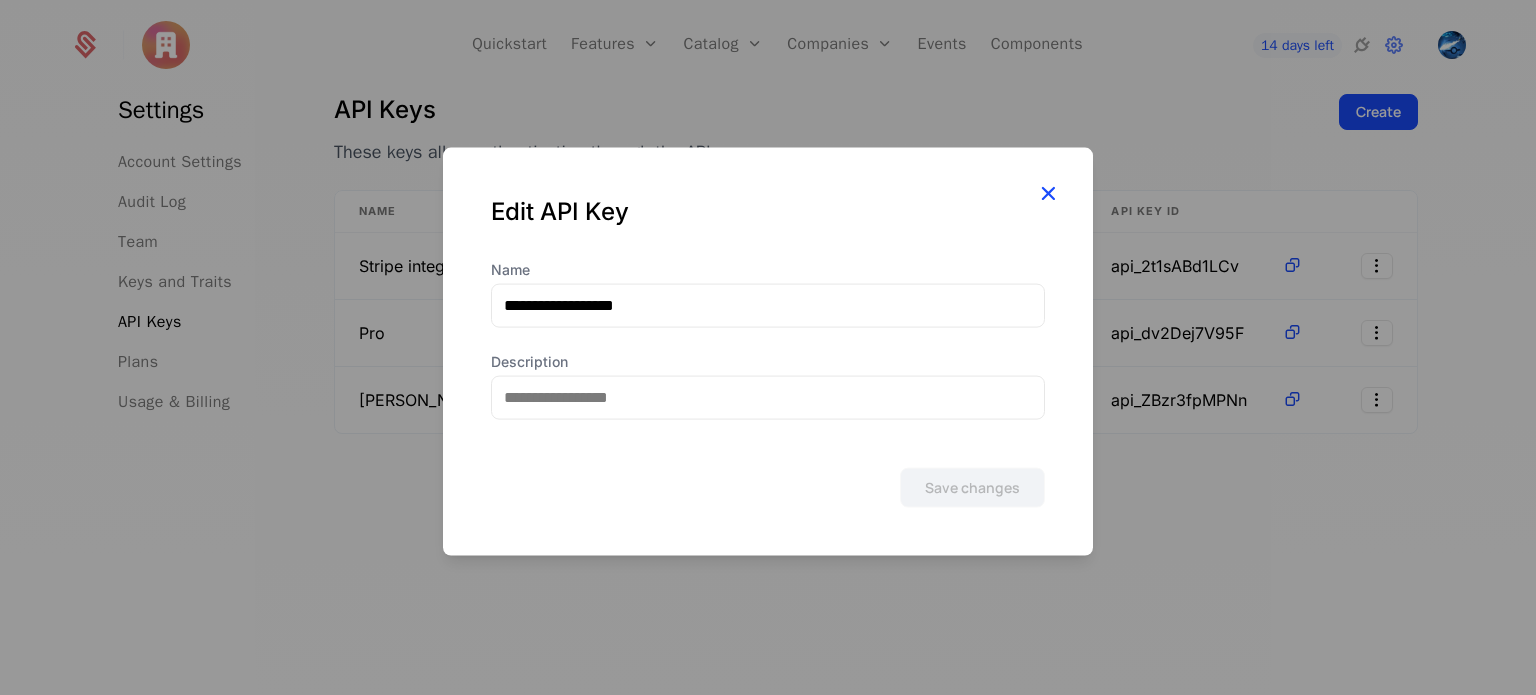 click at bounding box center [1048, 192] 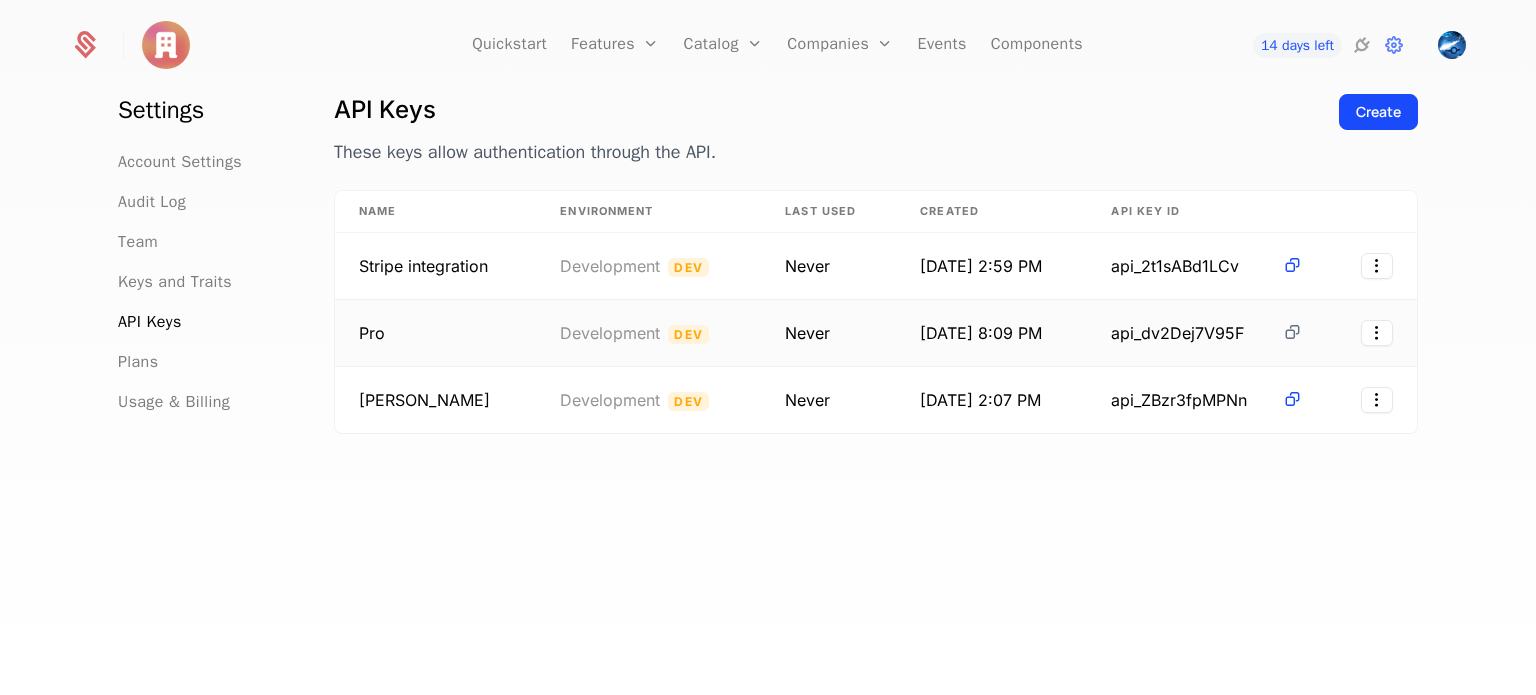 click at bounding box center [1292, 332] 